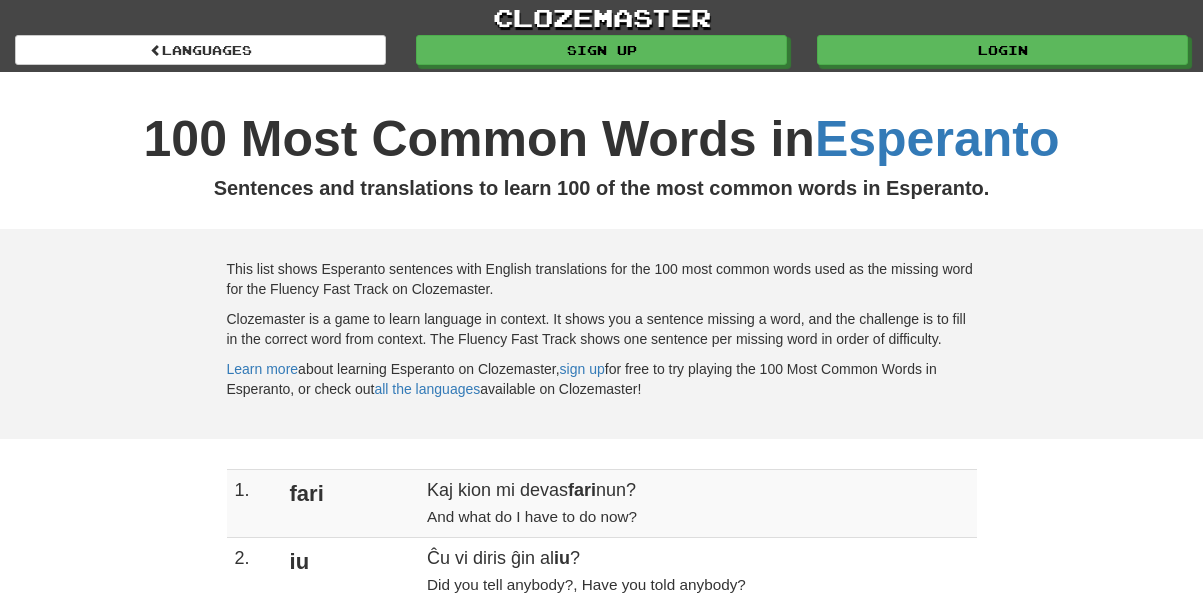 scroll, scrollTop: 0, scrollLeft: 0, axis: both 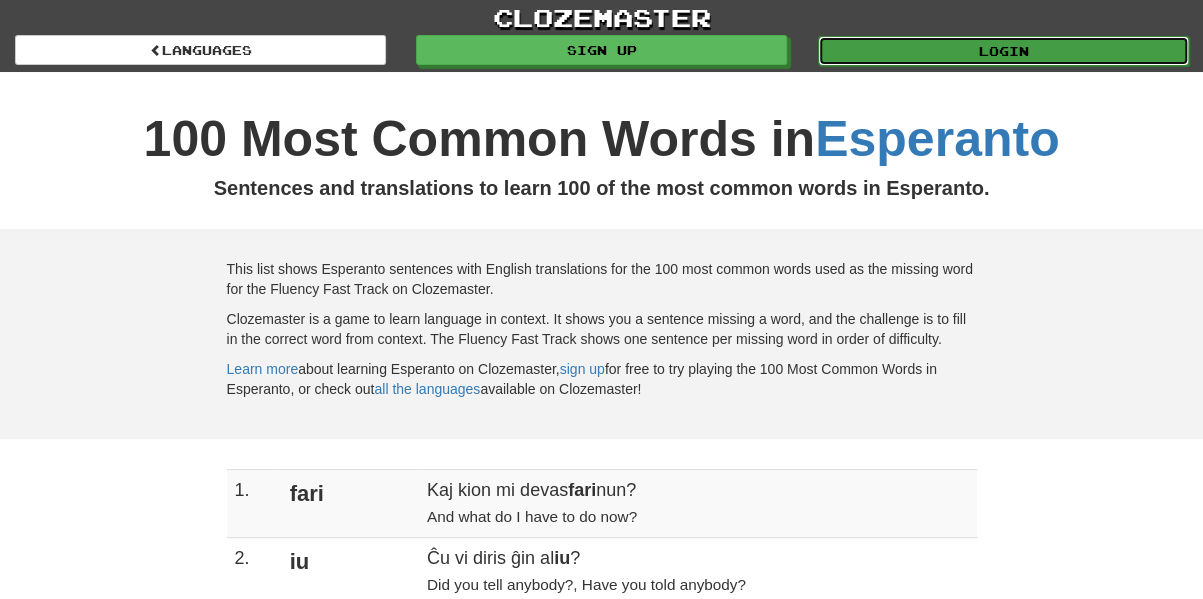 click on "Login" at bounding box center (1003, 51) 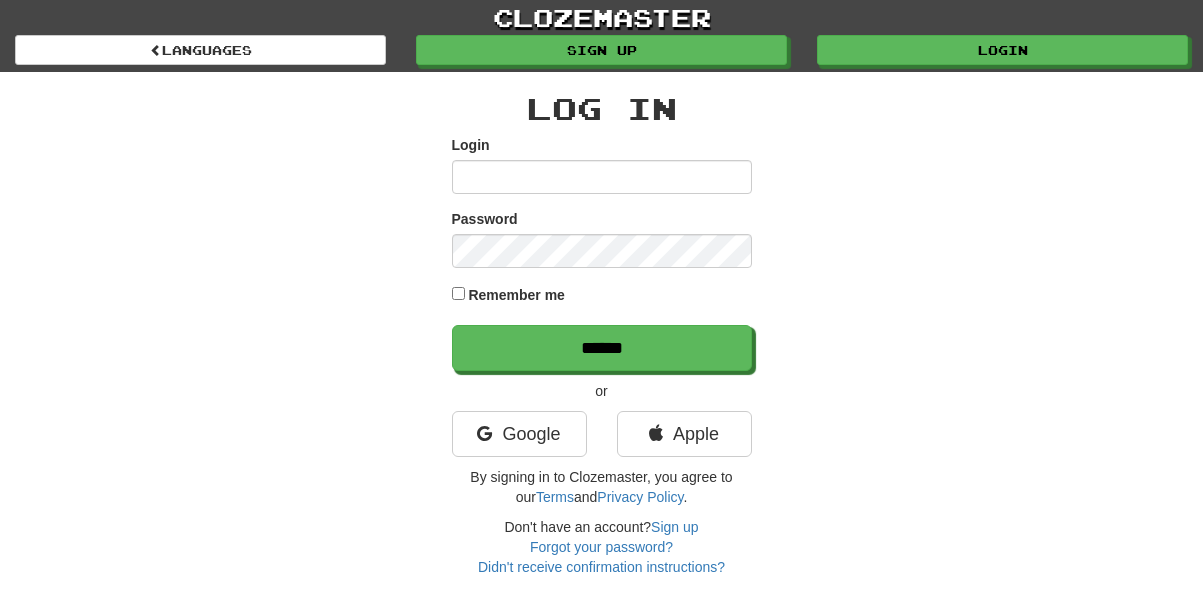scroll, scrollTop: 0, scrollLeft: 0, axis: both 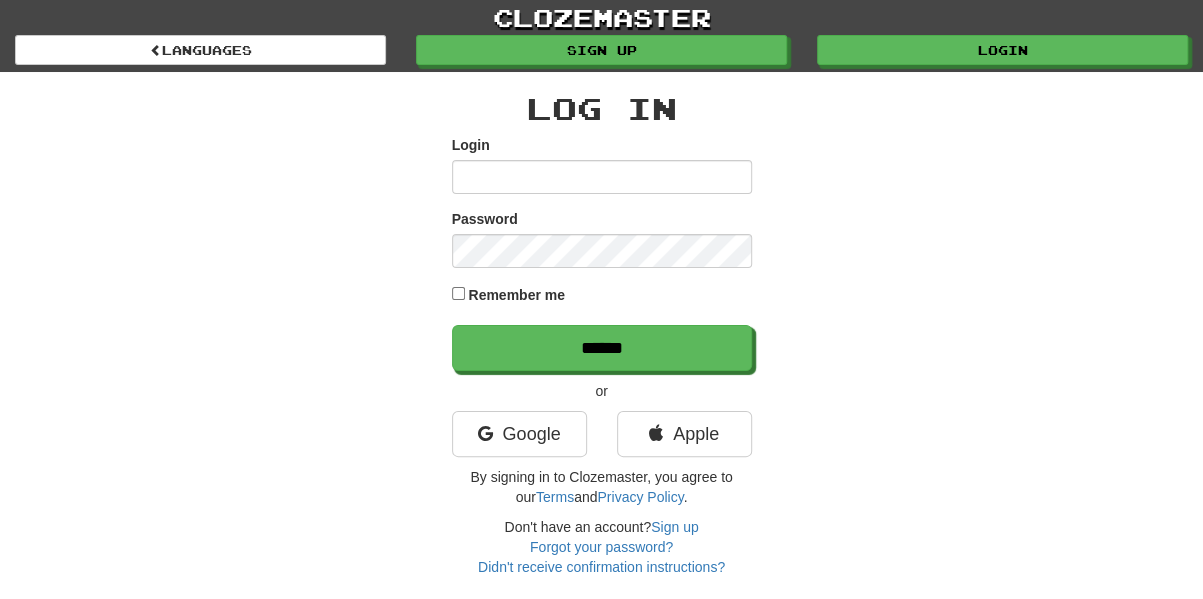 click on "Login" at bounding box center (602, 177) 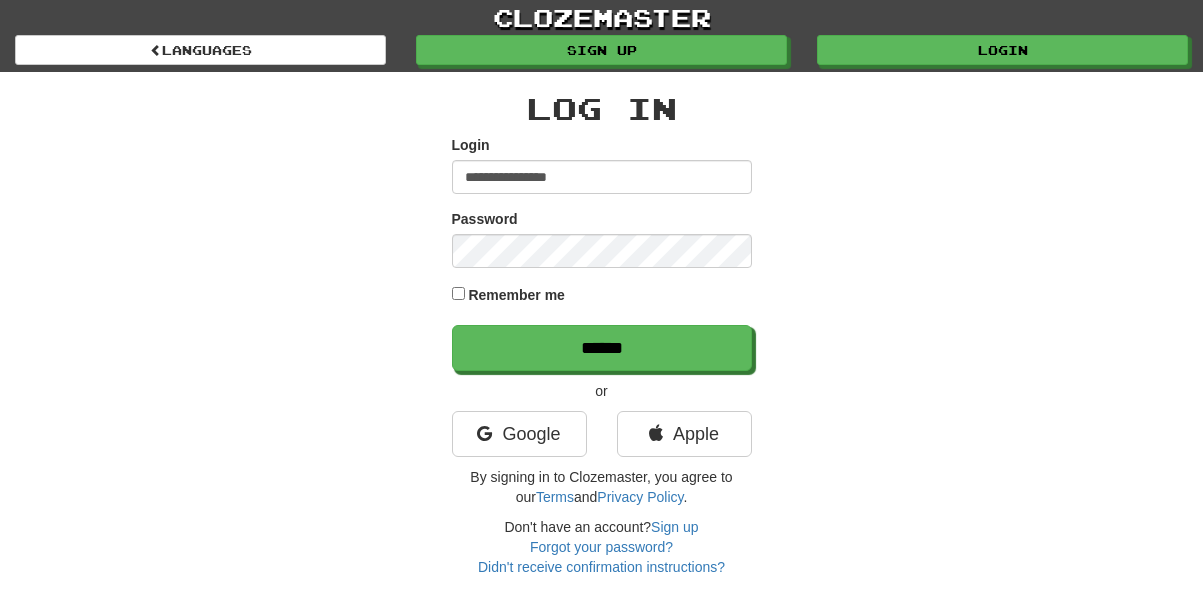 scroll, scrollTop: 0, scrollLeft: 0, axis: both 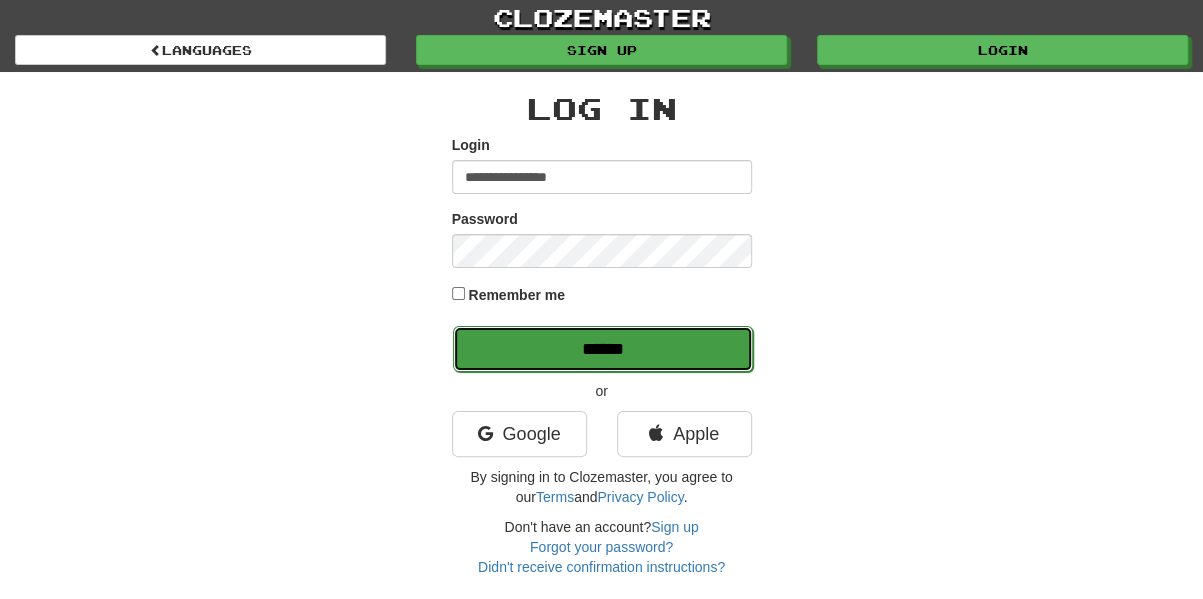 click on "******" at bounding box center (603, 349) 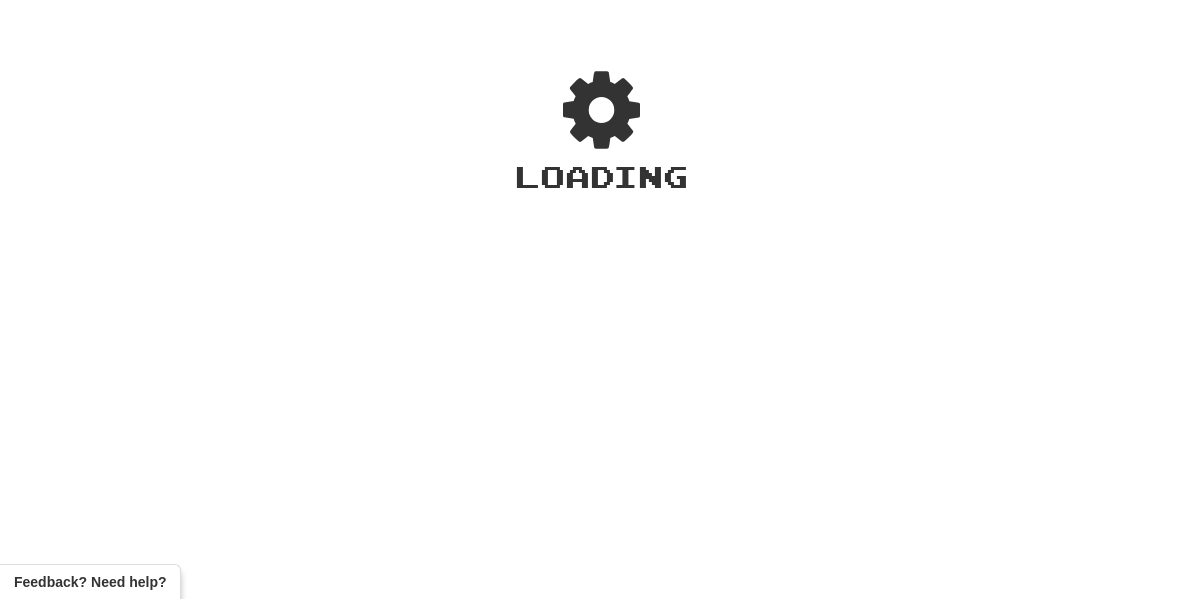 scroll, scrollTop: 0, scrollLeft: 0, axis: both 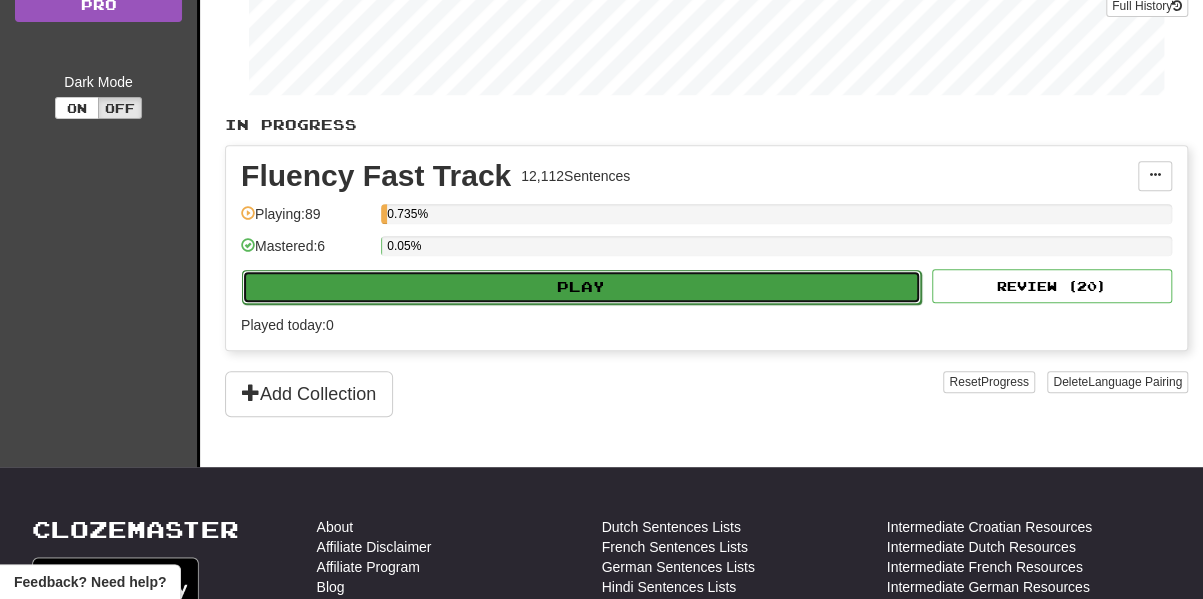 click on "Play" at bounding box center (581, 287) 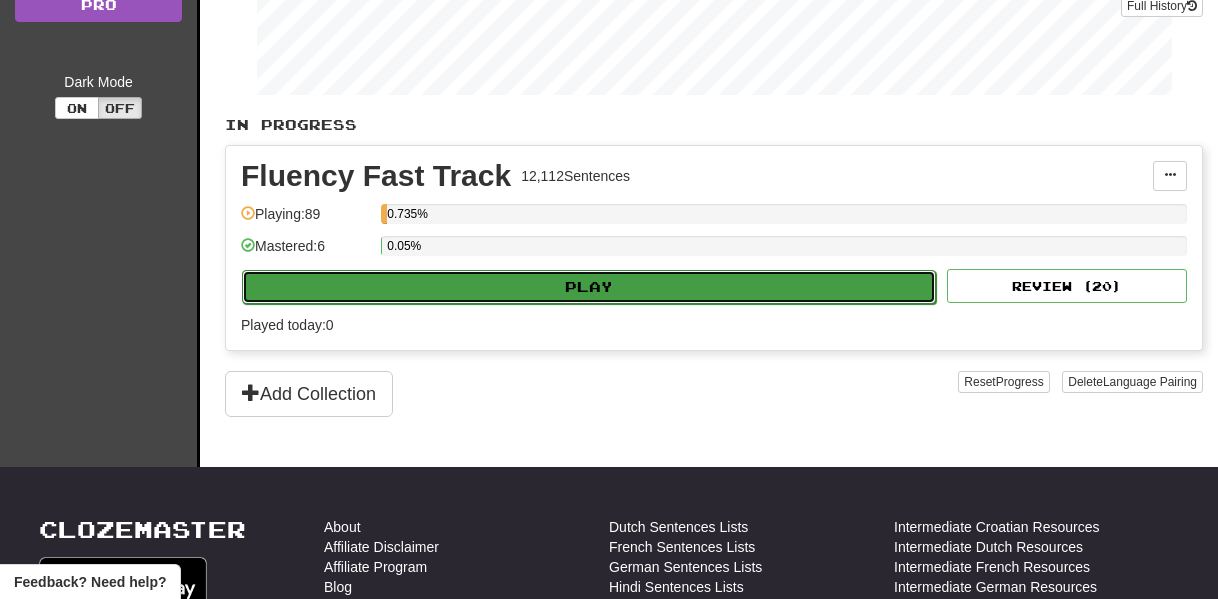select on "**" 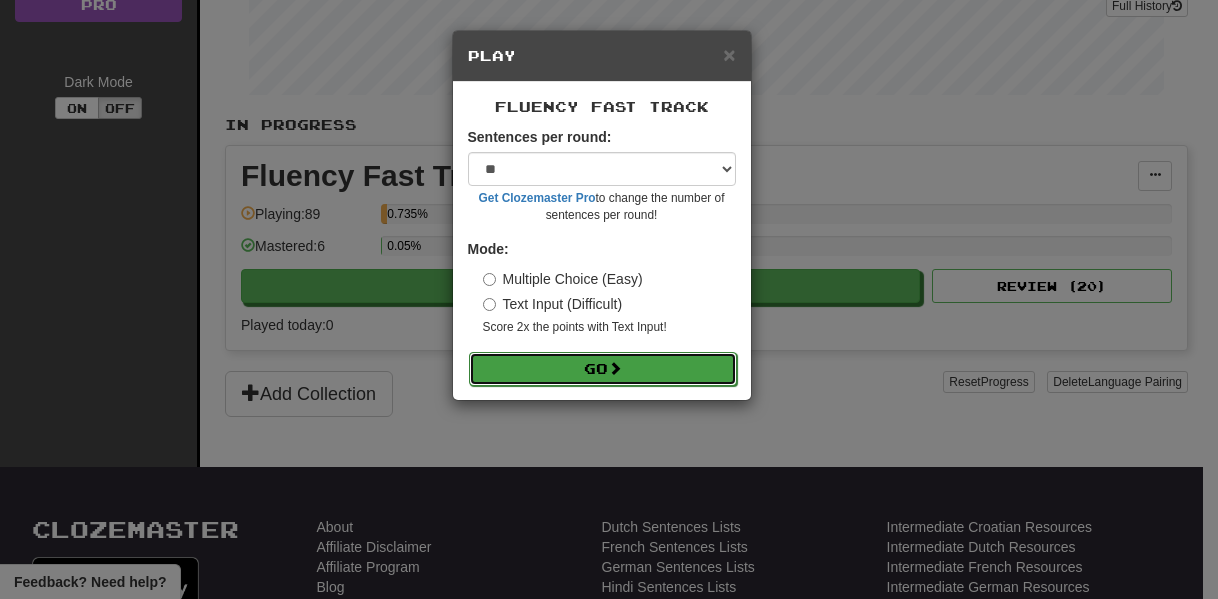 click on "Go" at bounding box center (603, 369) 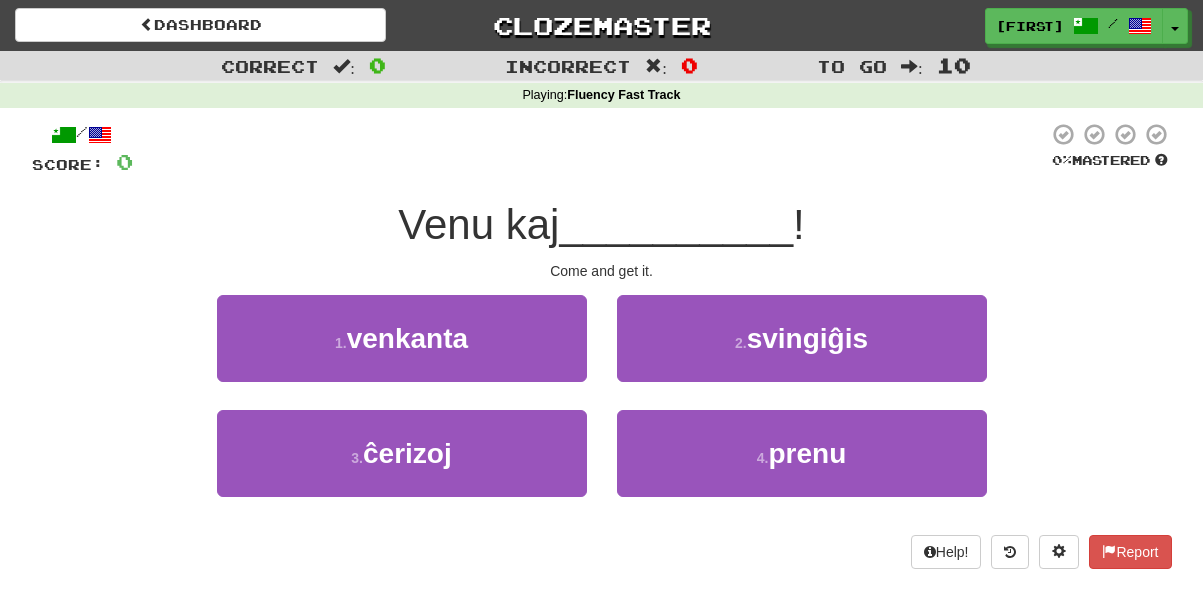 scroll, scrollTop: 0, scrollLeft: 0, axis: both 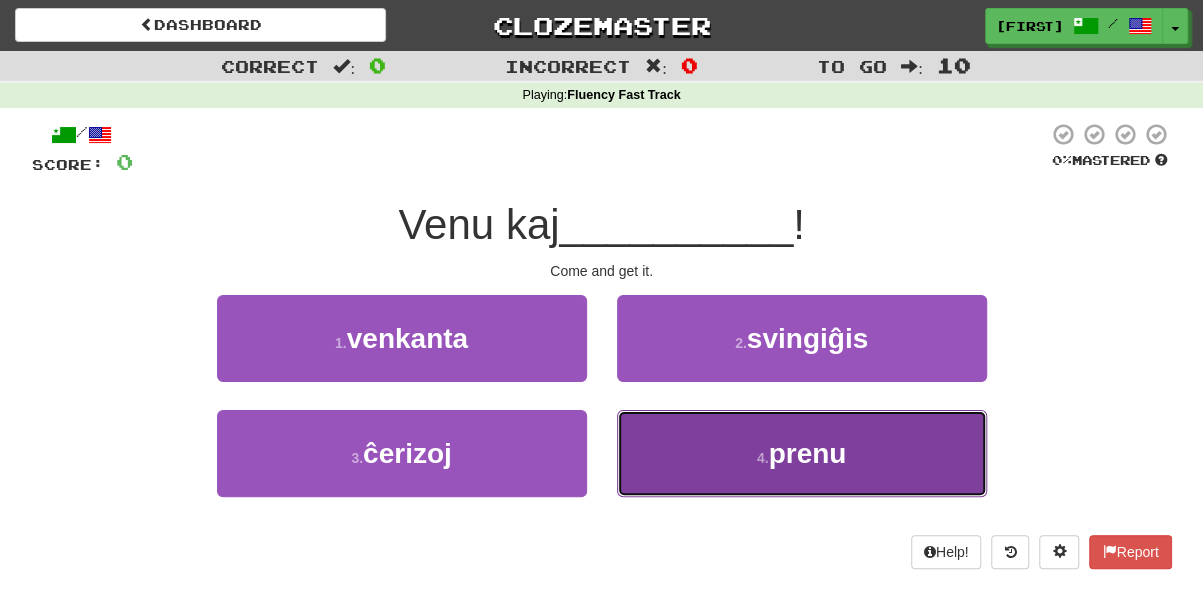 click on "4 .  [NAME]" at bounding box center [802, 453] 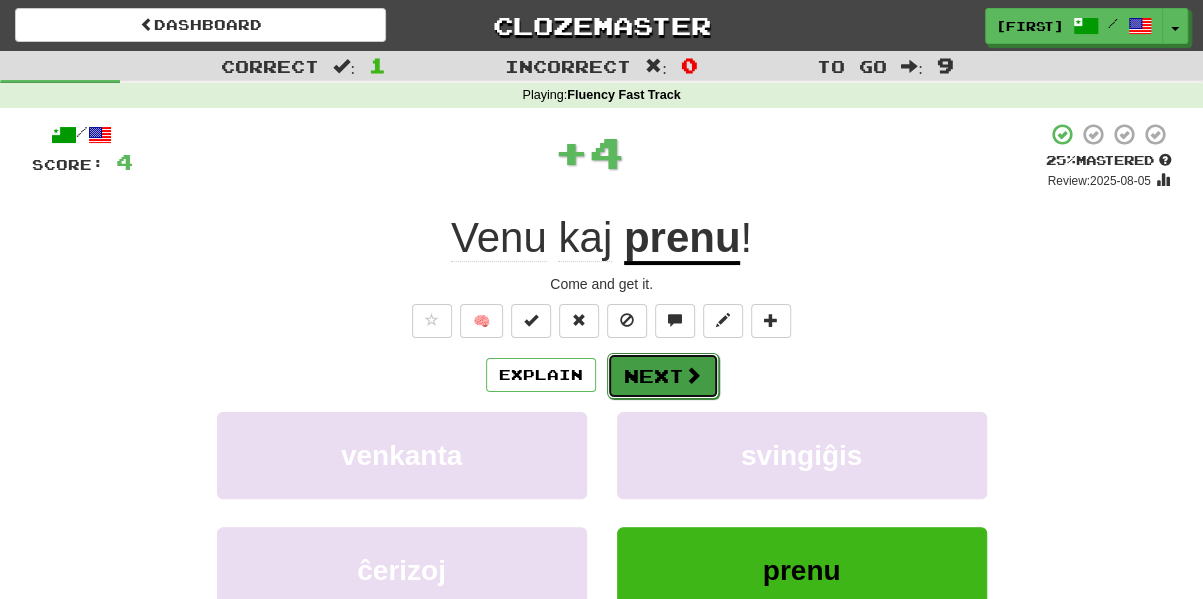 click on "Next" at bounding box center (663, 376) 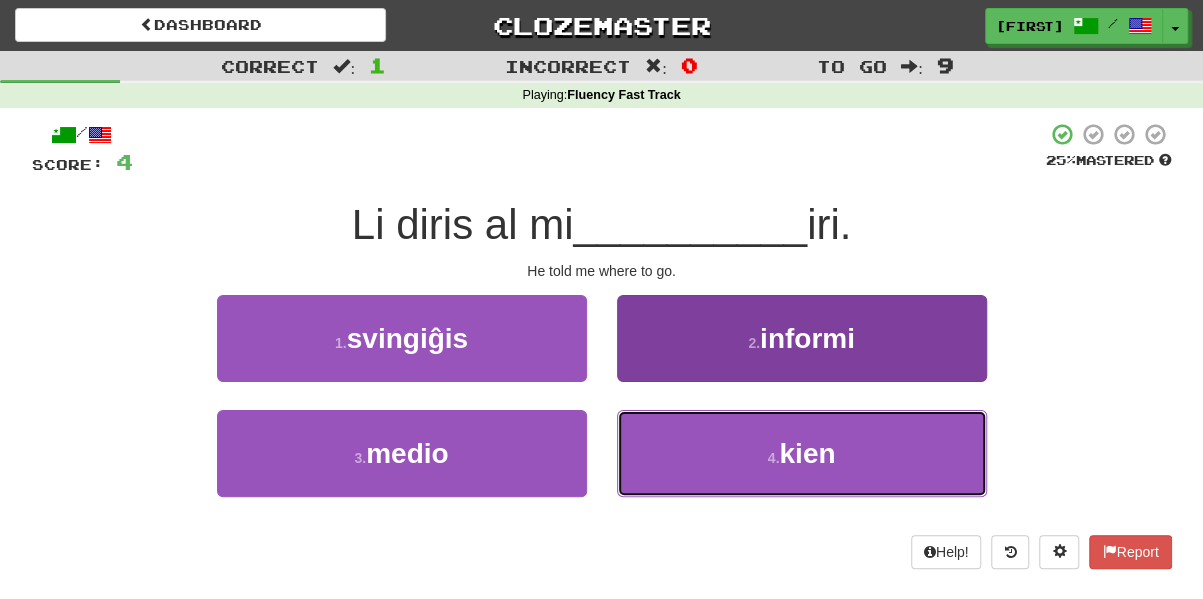 click on "4 .  kien" at bounding box center [802, 453] 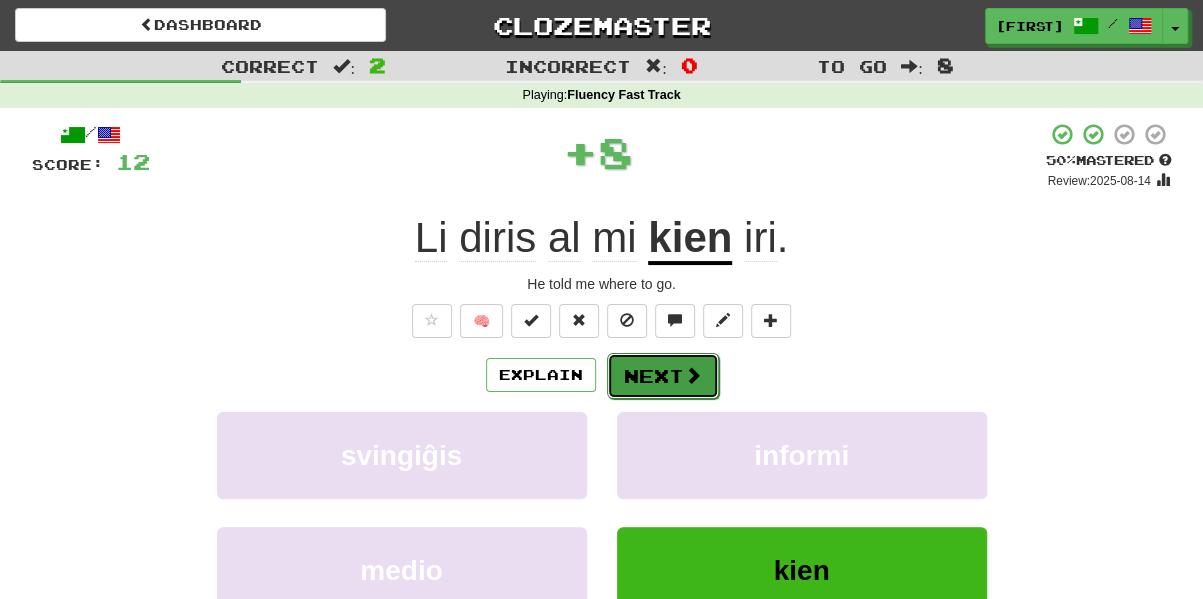 click on "Next" at bounding box center [663, 376] 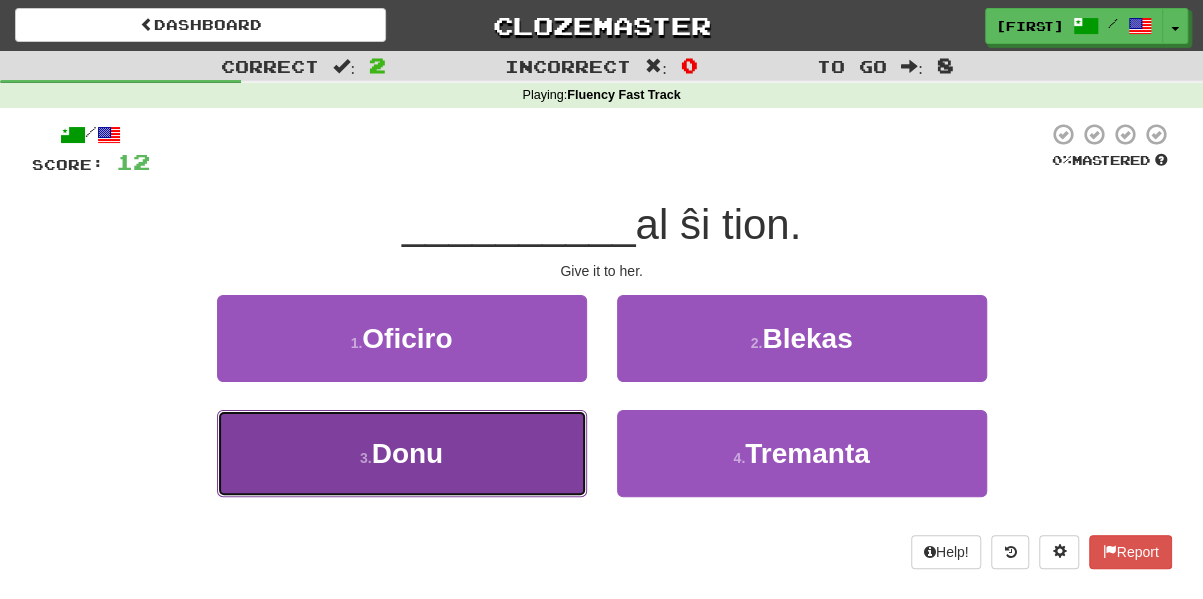 click on "Donu" at bounding box center (408, 453) 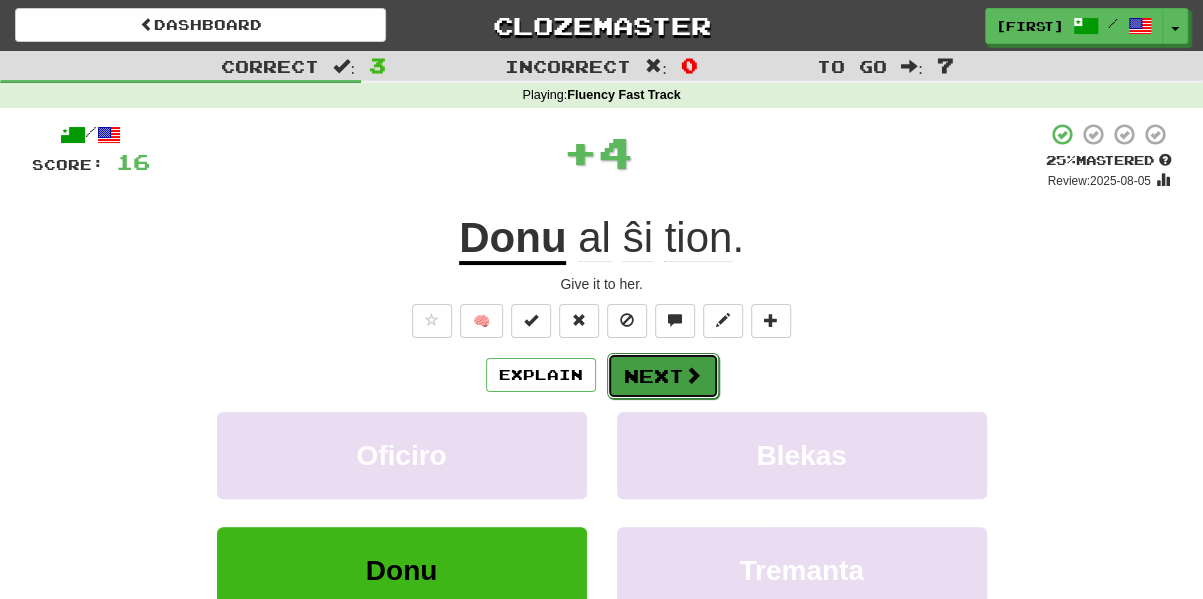 click on "Next" at bounding box center [663, 376] 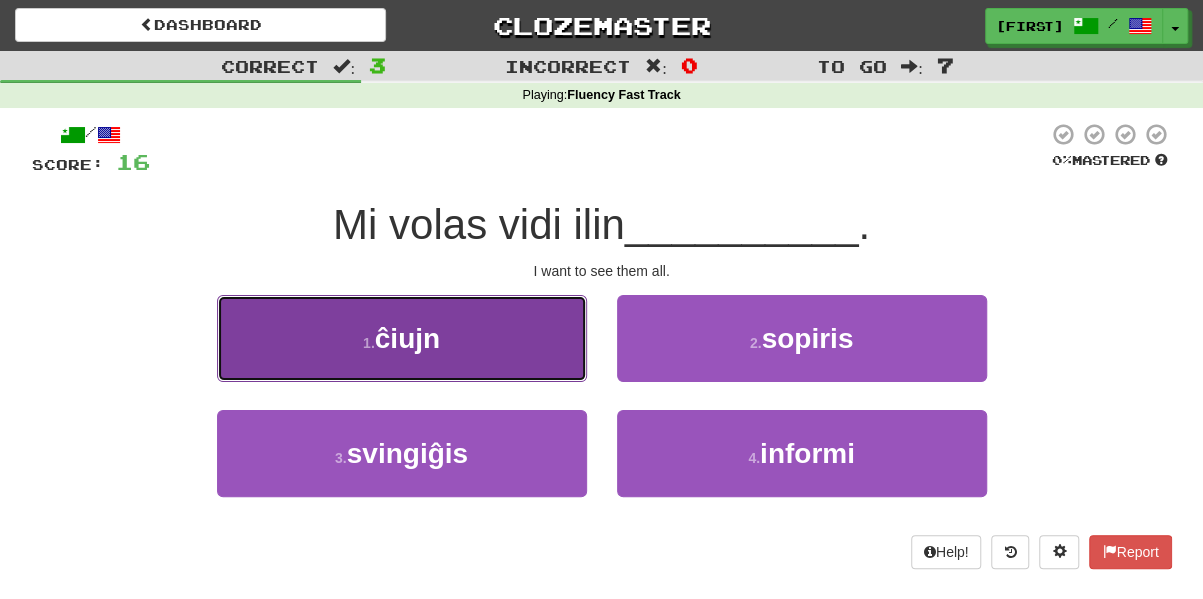 click on "1 .  ĉiujn" at bounding box center [402, 338] 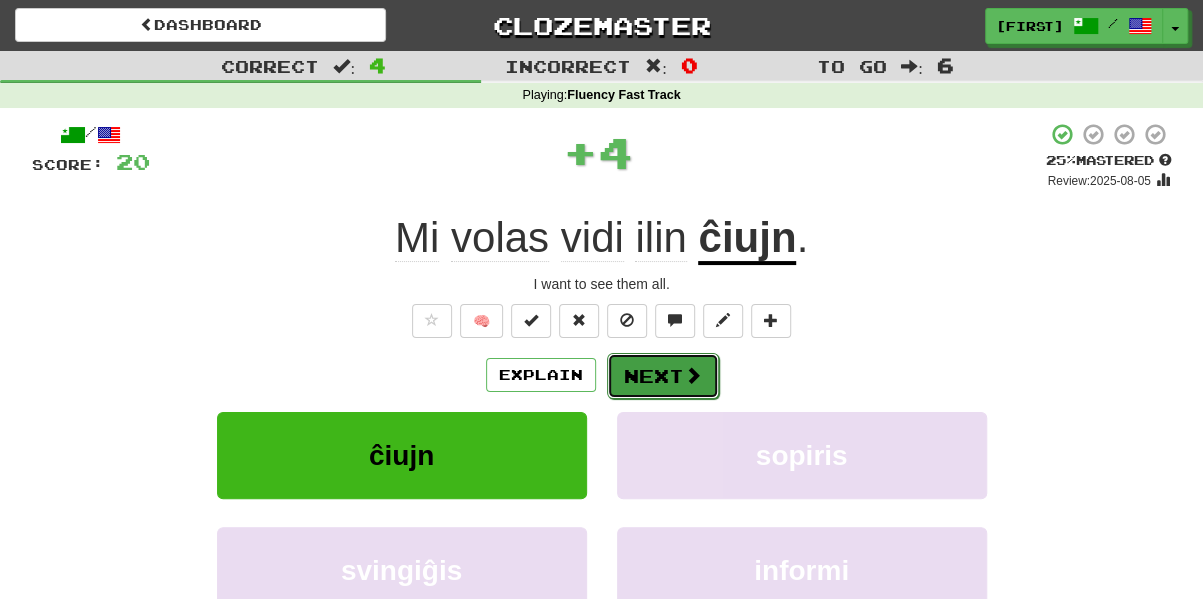 click on "Next" at bounding box center [663, 376] 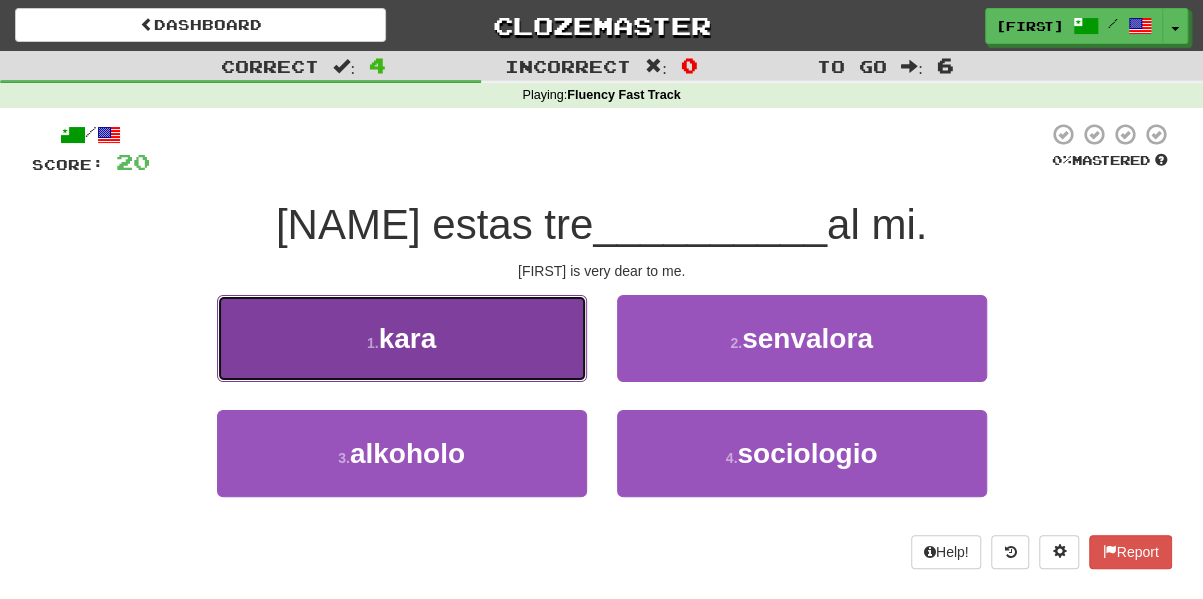 click on "1 .  kara" at bounding box center [402, 338] 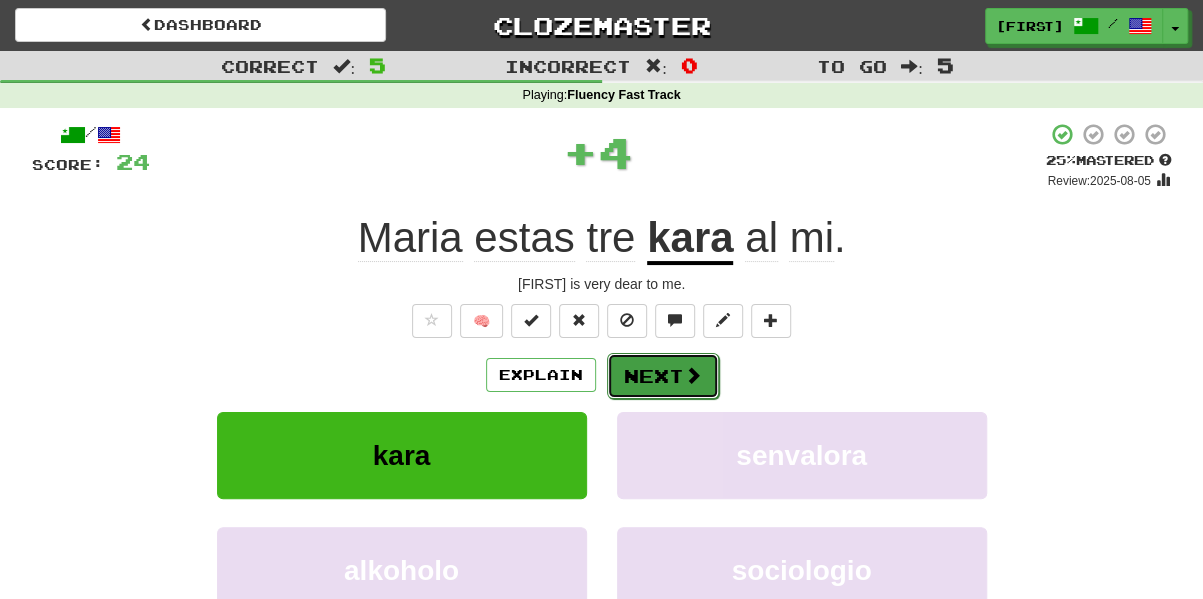 click on "Next" at bounding box center (663, 376) 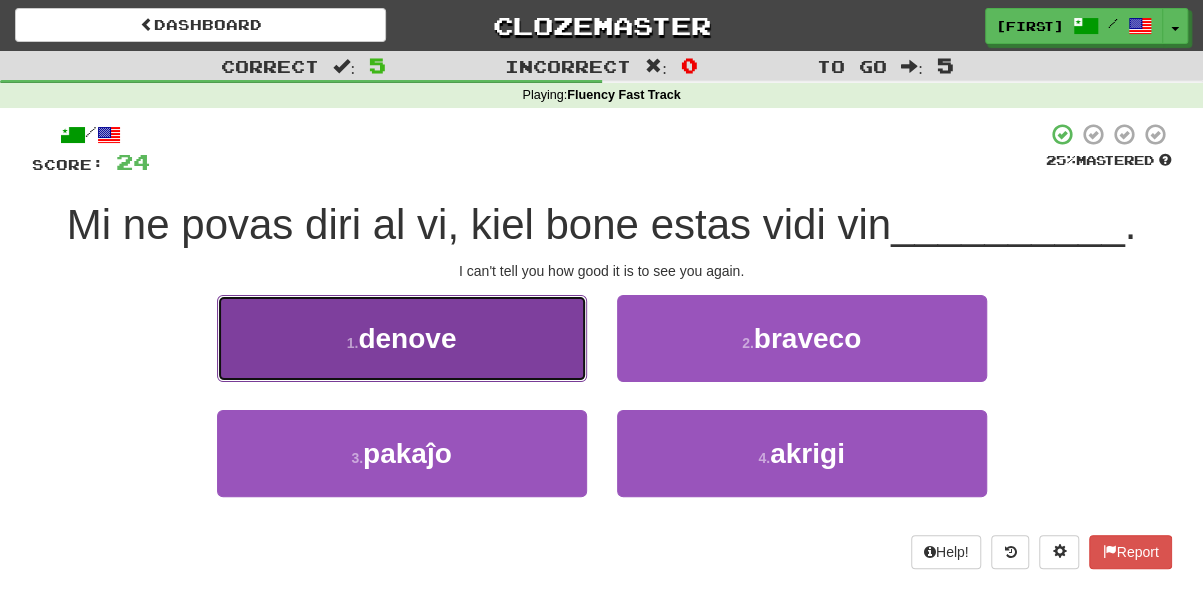 click on "1 .  denove" at bounding box center (402, 338) 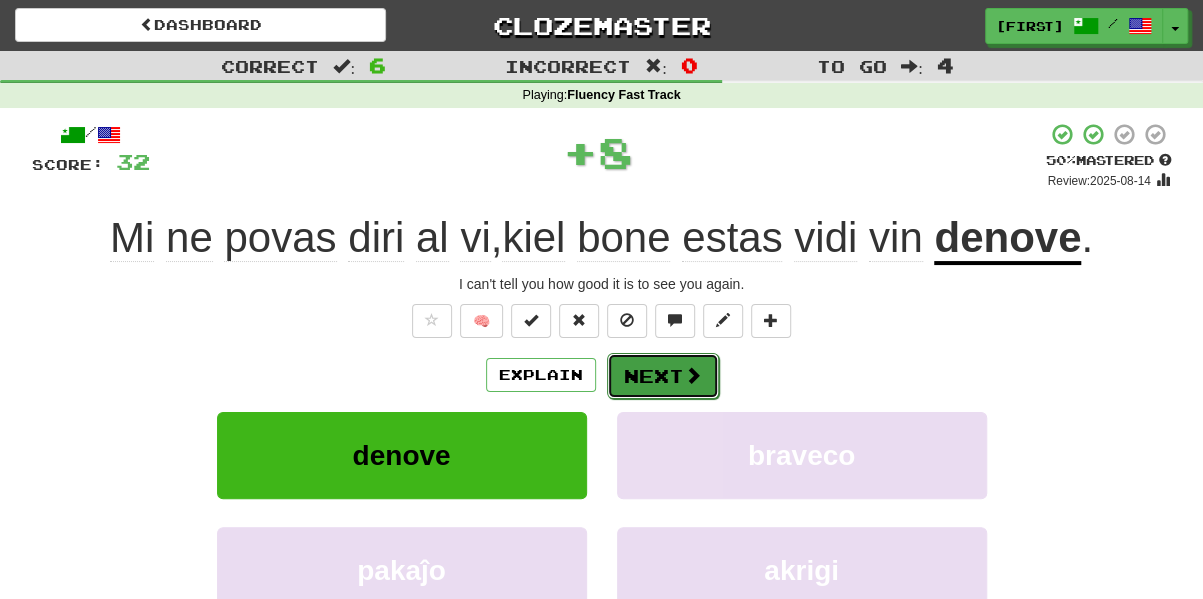 click on "Next" at bounding box center [663, 376] 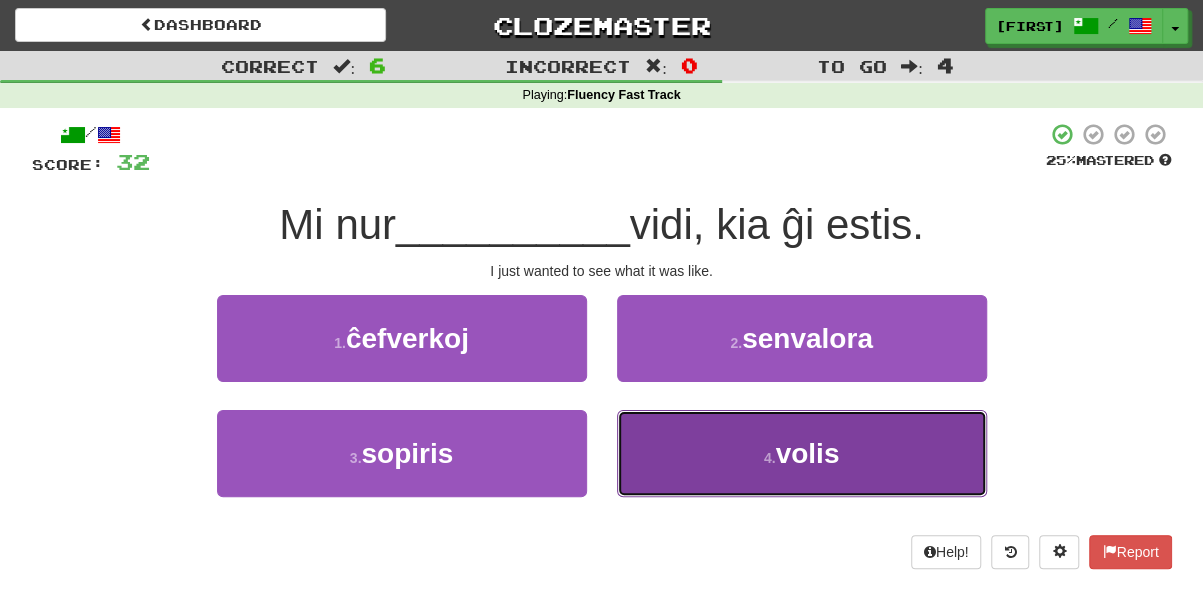 click on "4 ." at bounding box center [770, 458] 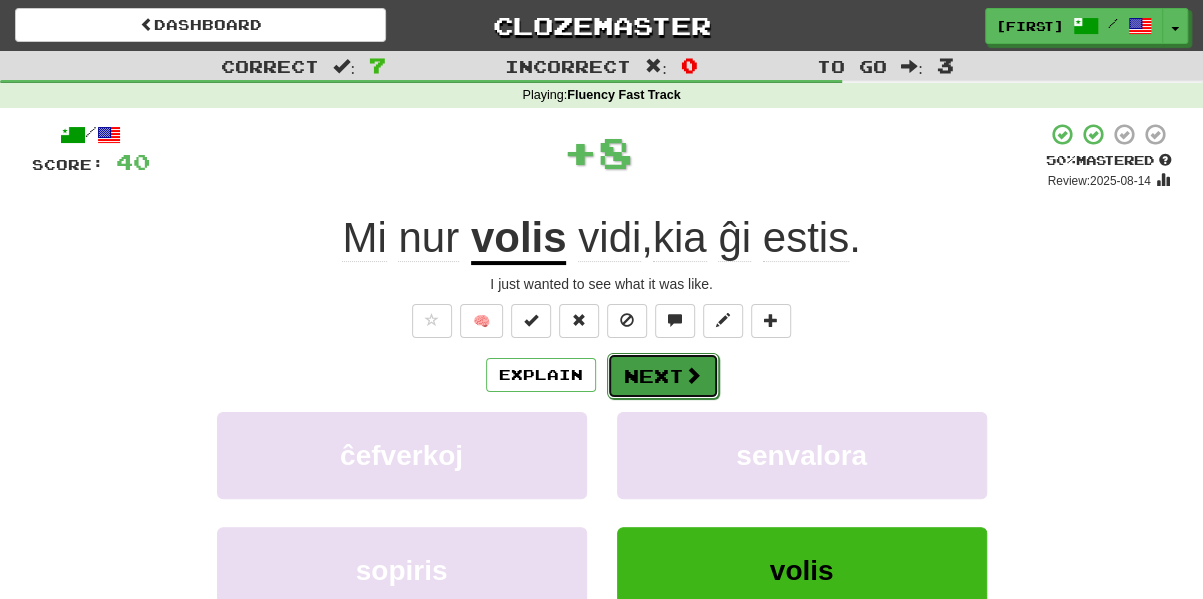 click on "Next" at bounding box center [663, 376] 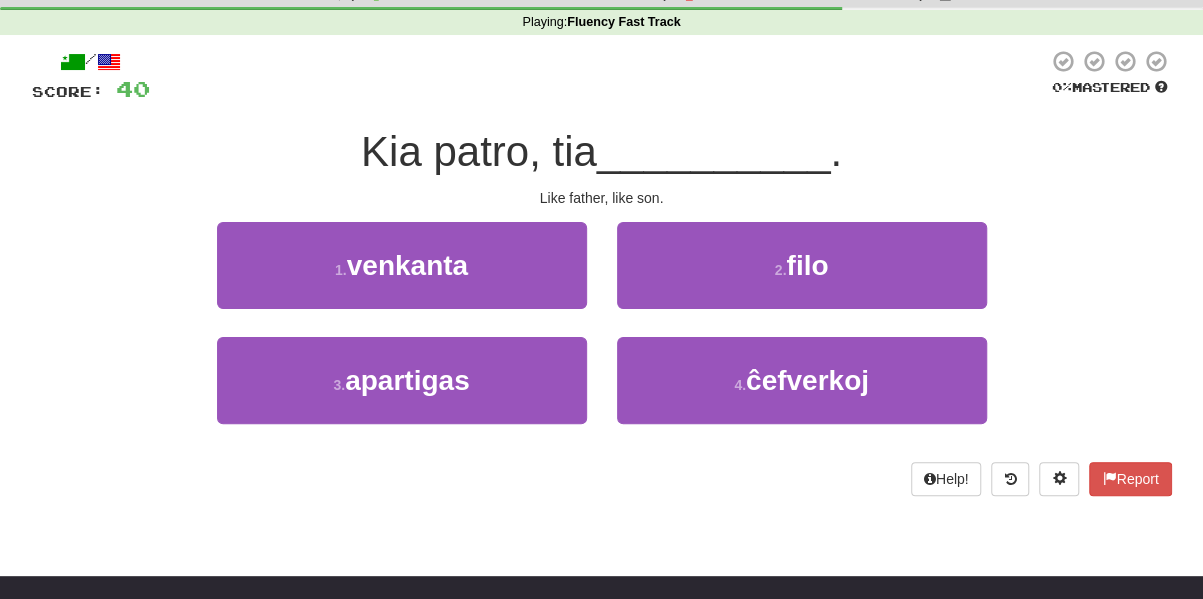 scroll, scrollTop: 96, scrollLeft: 0, axis: vertical 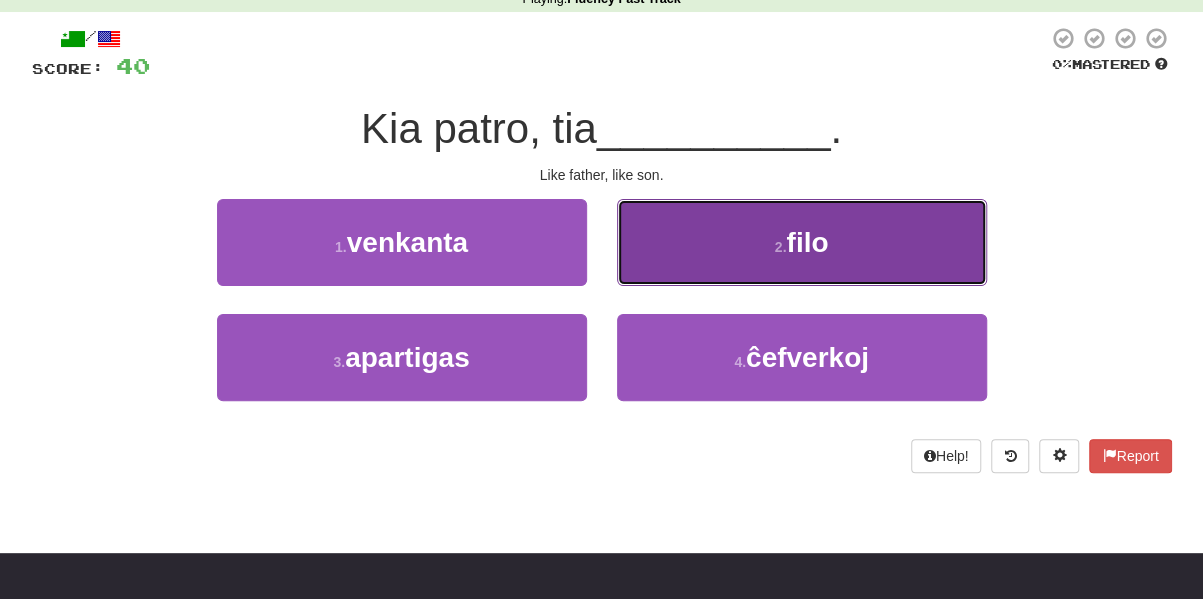 click on "2 .  filo" at bounding box center (802, 242) 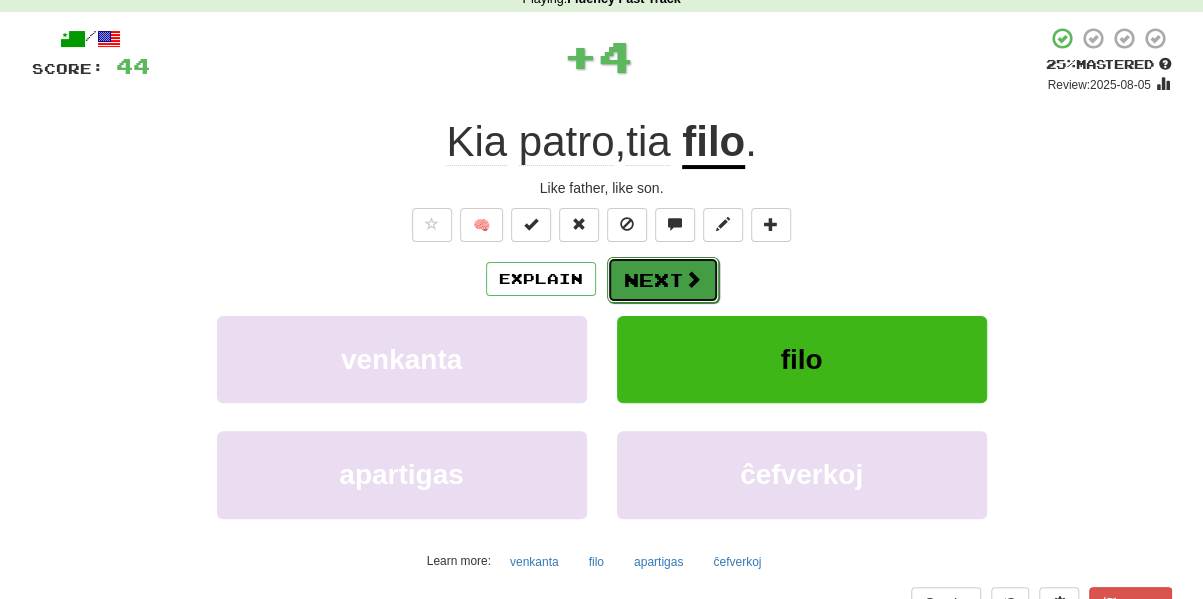 click on "Next" at bounding box center (663, 280) 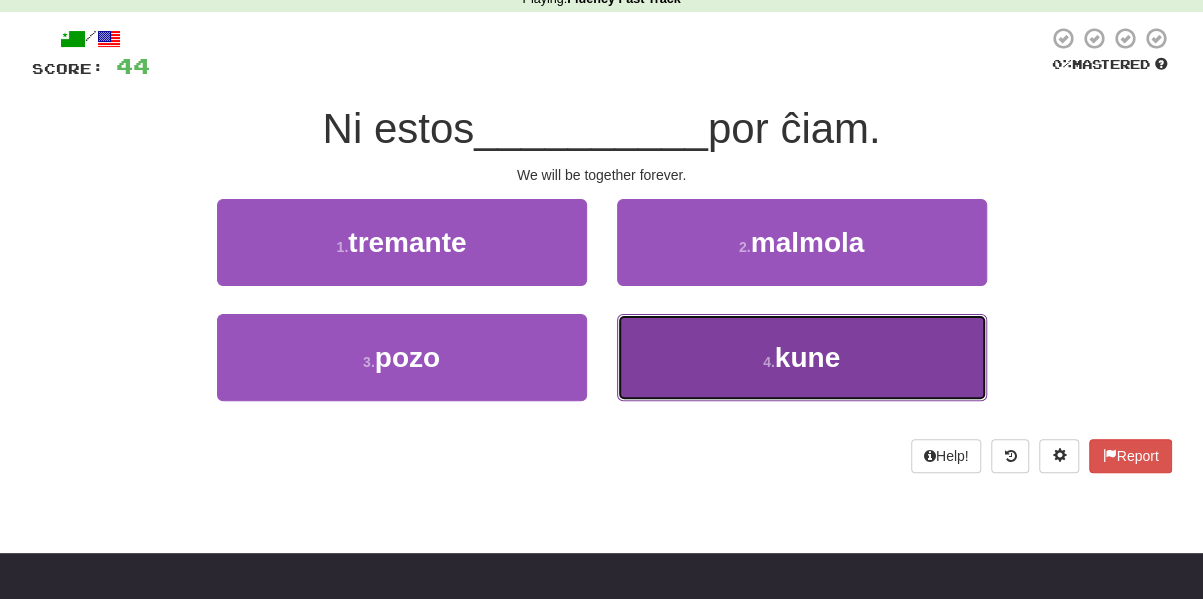 click on "4 .  kune" at bounding box center (802, 357) 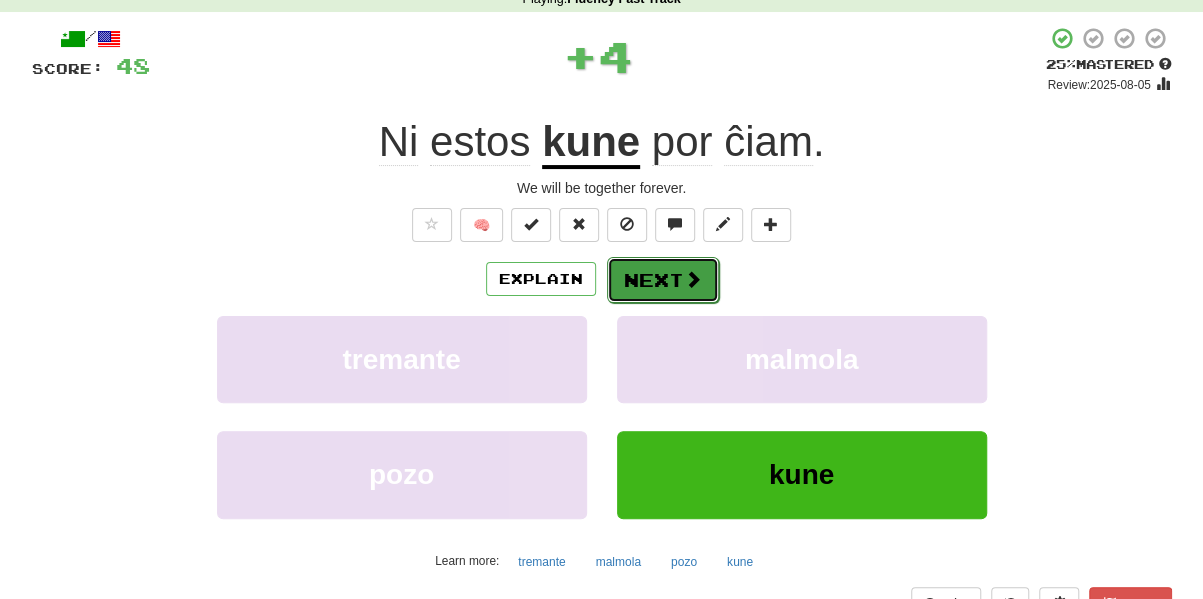 click on "Next" at bounding box center (663, 280) 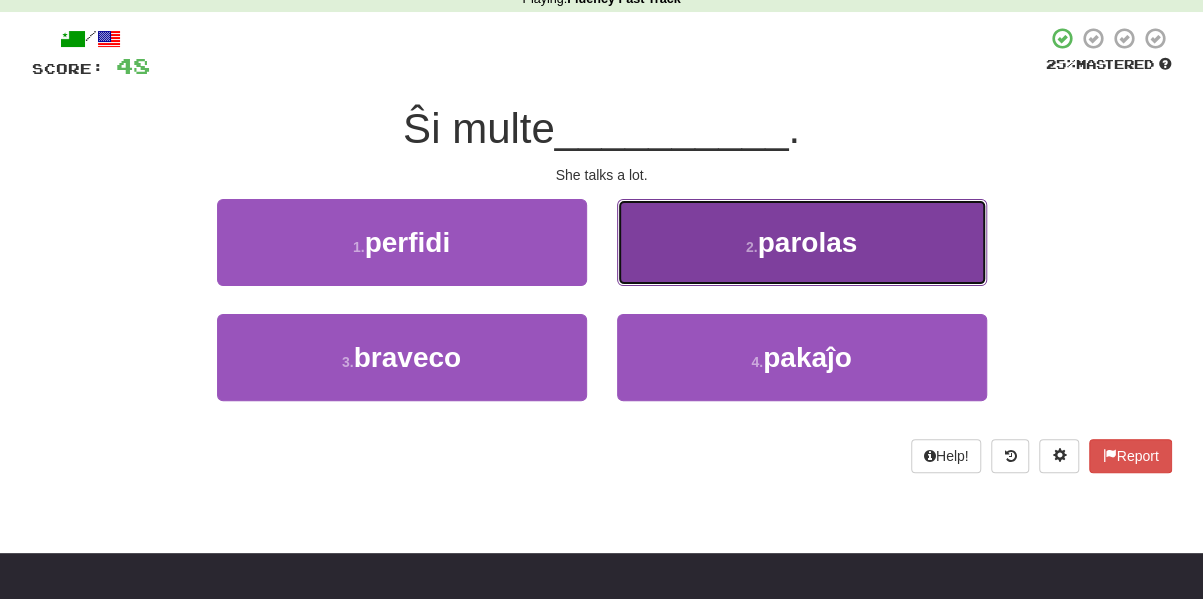 click on "2 .  parolas" at bounding box center (802, 242) 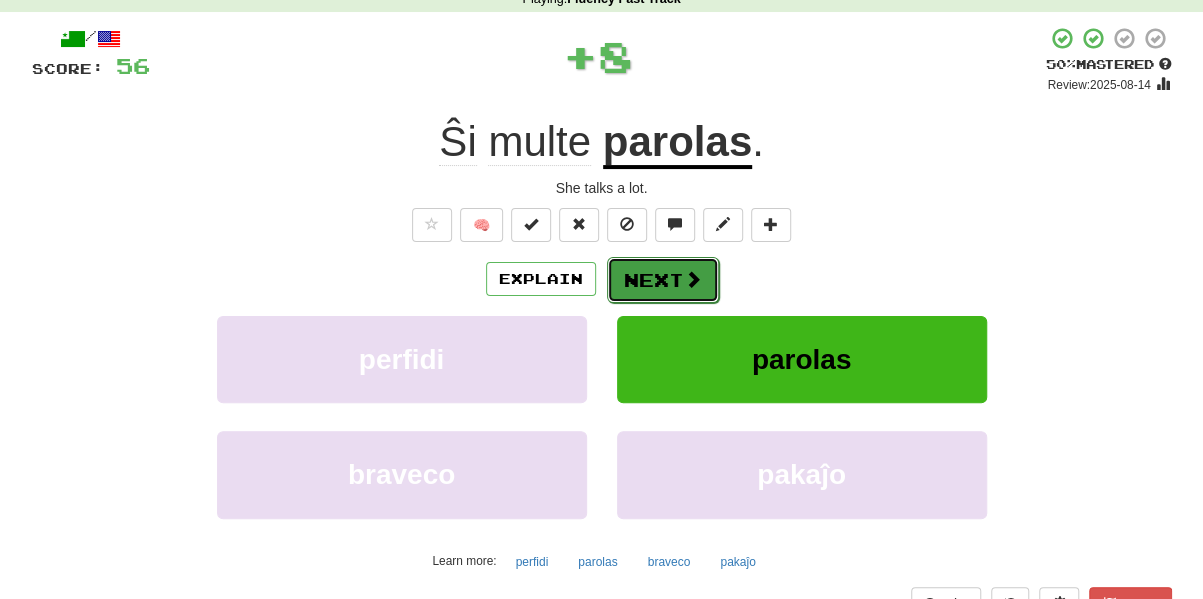 click on "Next" at bounding box center (663, 280) 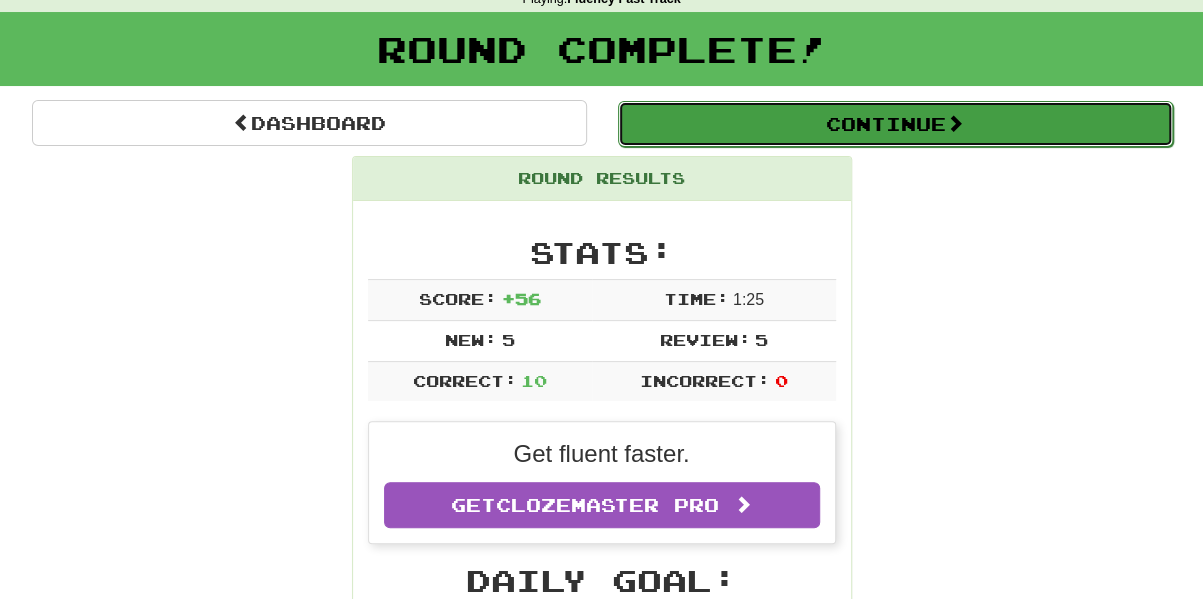 click on "Continue" at bounding box center [895, 124] 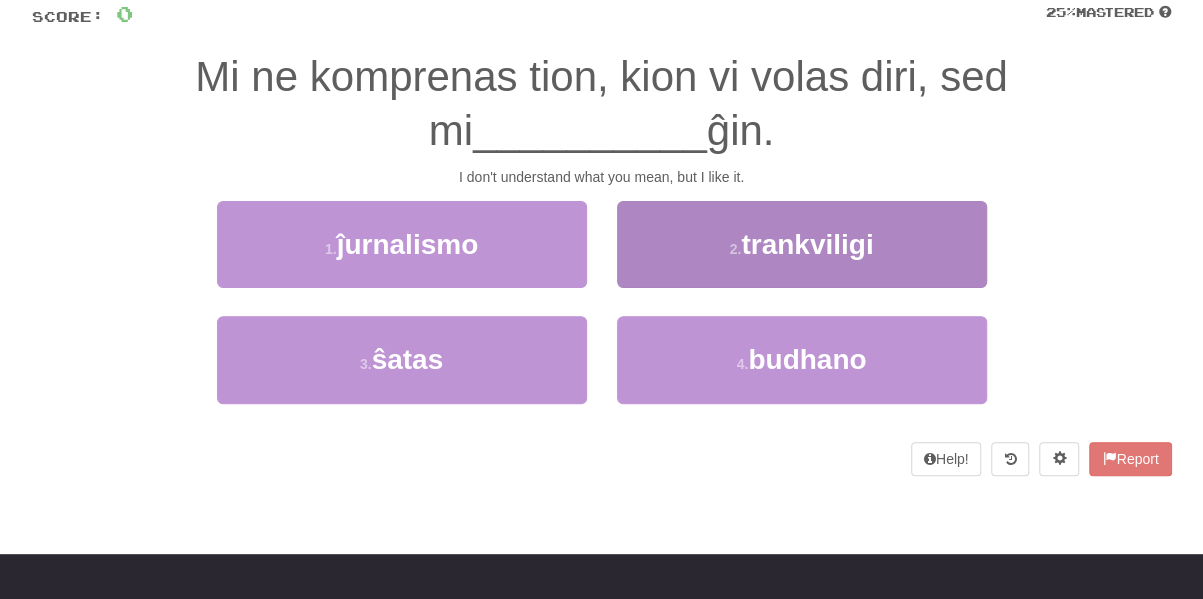 scroll, scrollTop: 96, scrollLeft: 0, axis: vertical 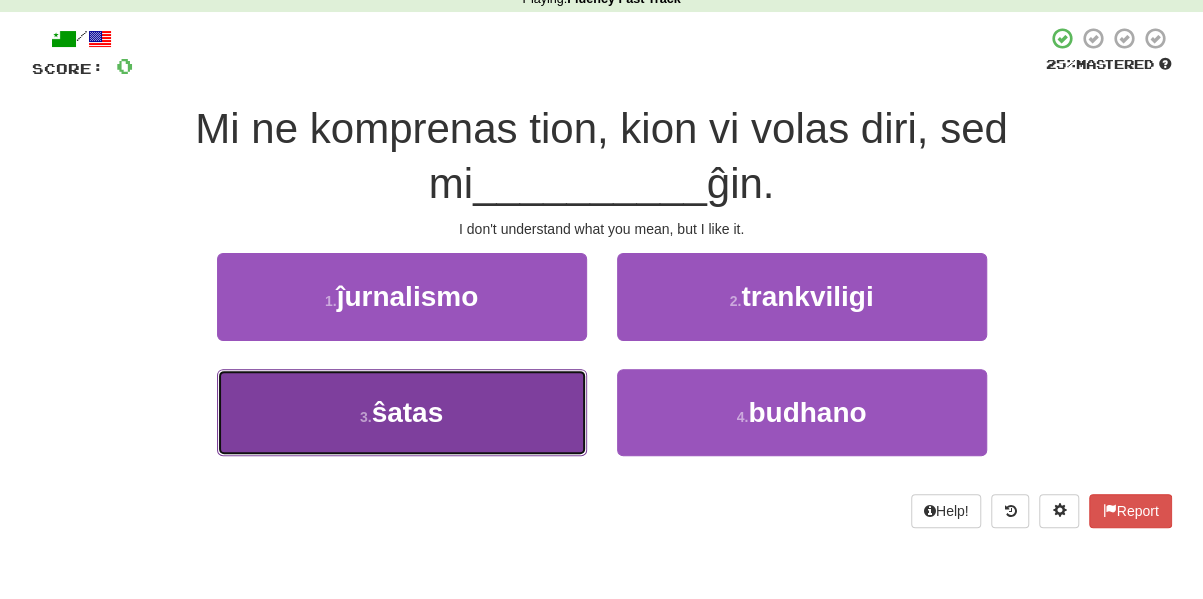 click on "ŝatas" at bounding box center (408, 412) 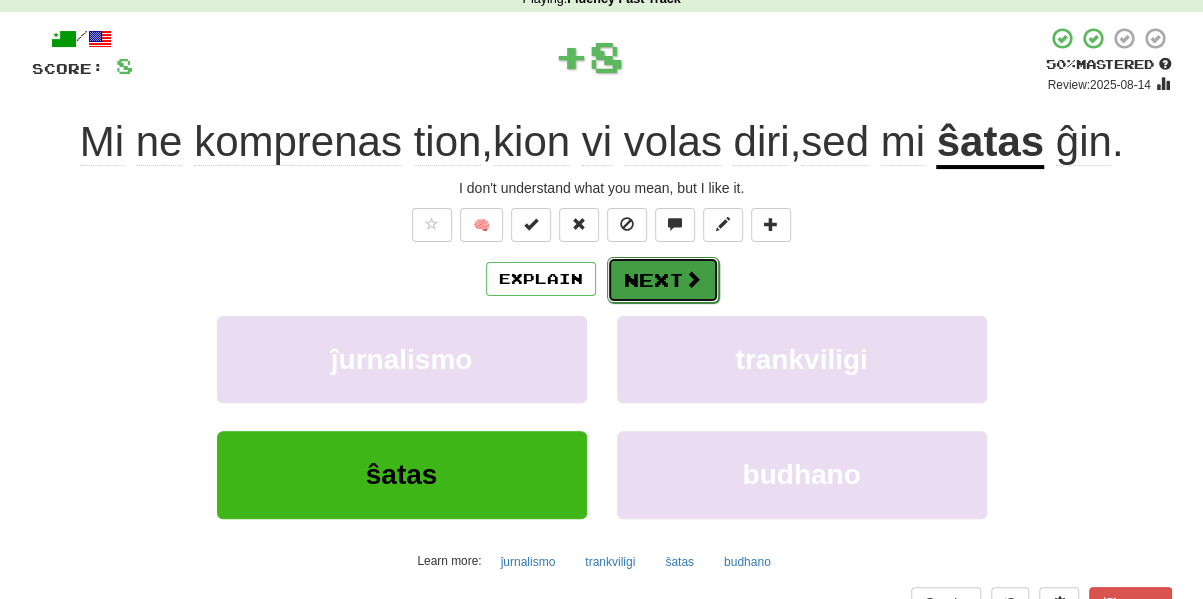 click on "Next" at bounding box center (663, 280) 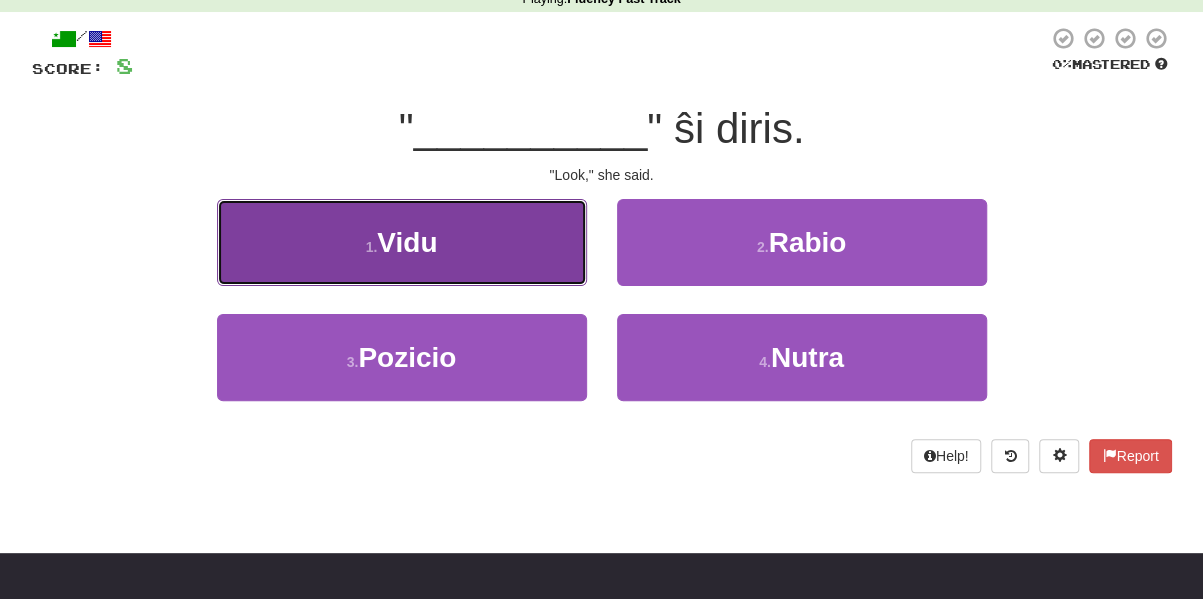 click on "1 .  Vidu" at bounding box center (402, 242) 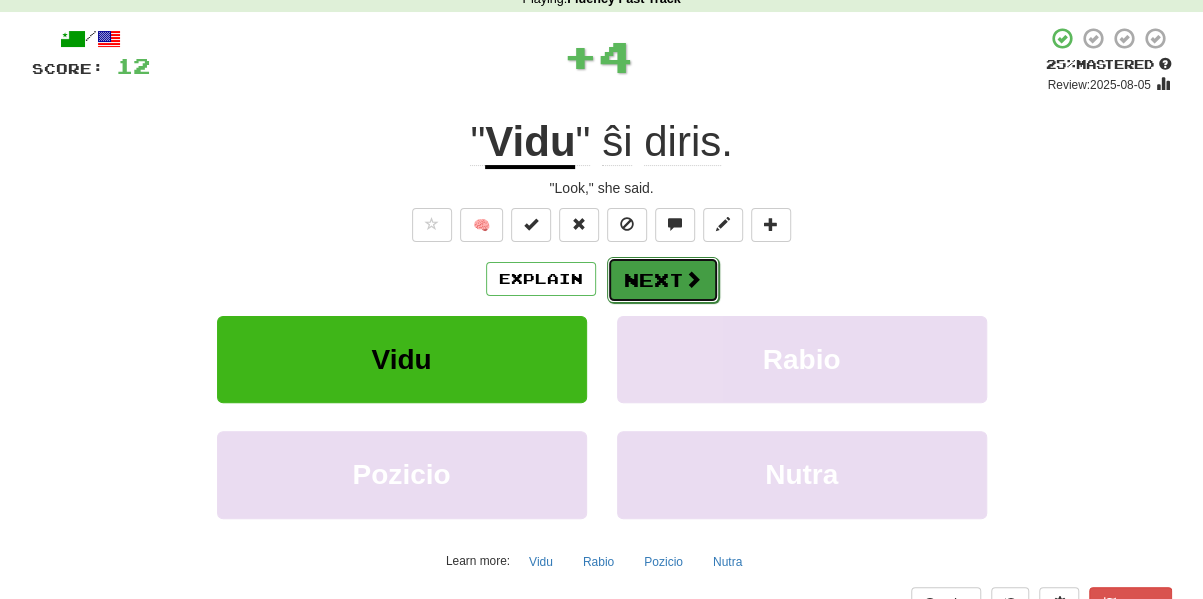click on "Next" at bounding box center [663, 280] 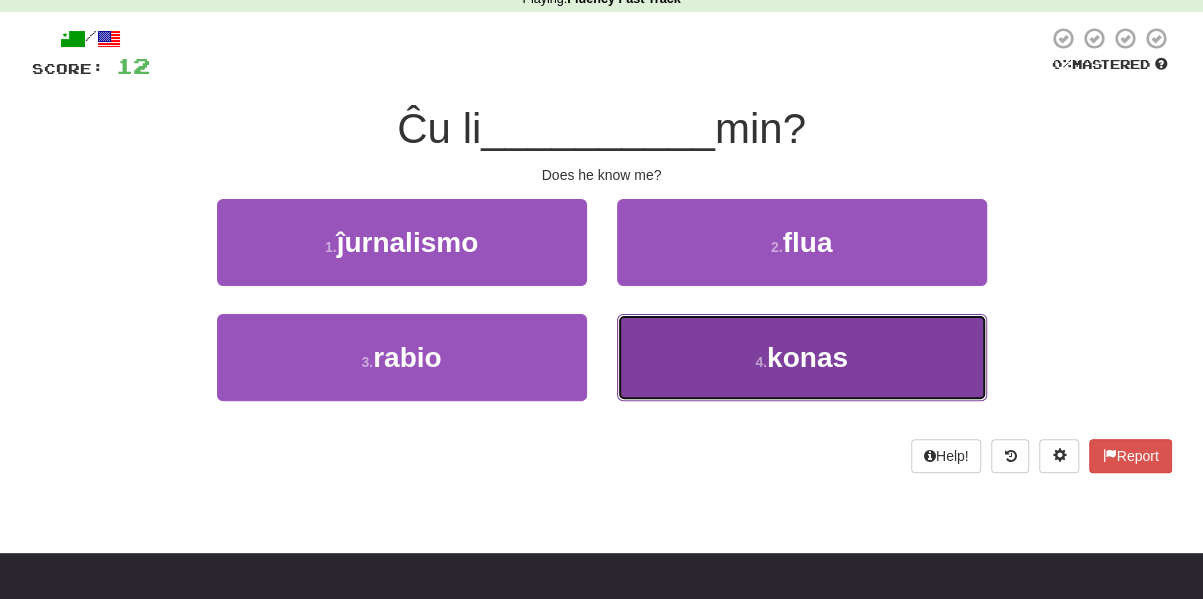 click on "4 ." at bounding box center [761, 362] 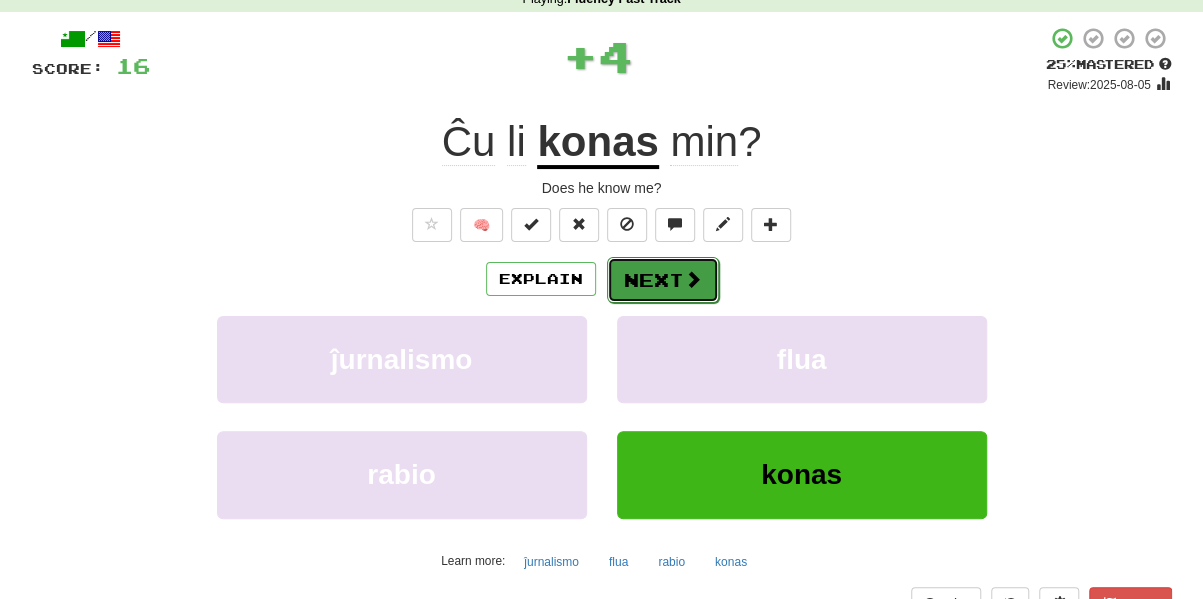 click on "Next" at bounding box center [663, 280] 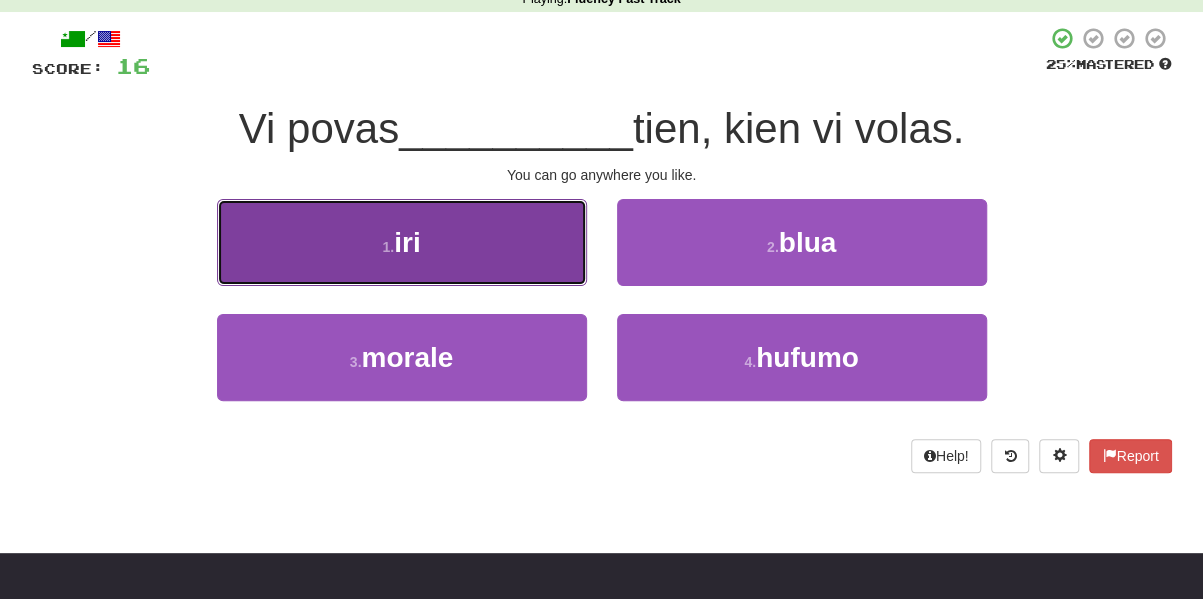 click on "iri" at bounding box center (407, 242) 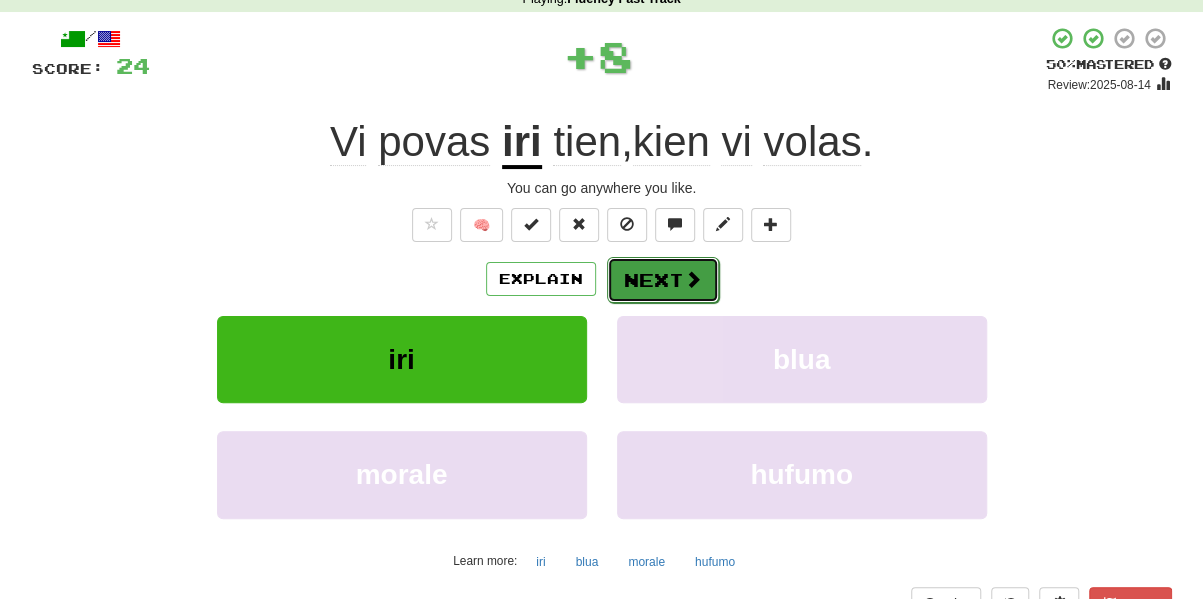 click on "Next" at bounding box center (663, 280) 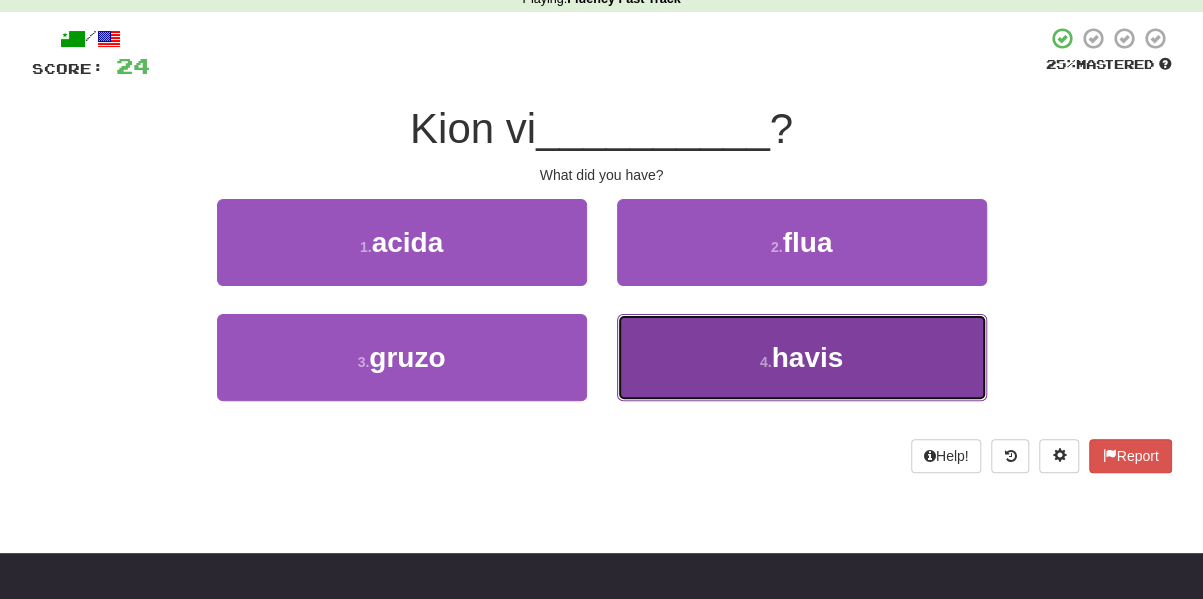 click on "4 ." at bounding box center [766, 362] 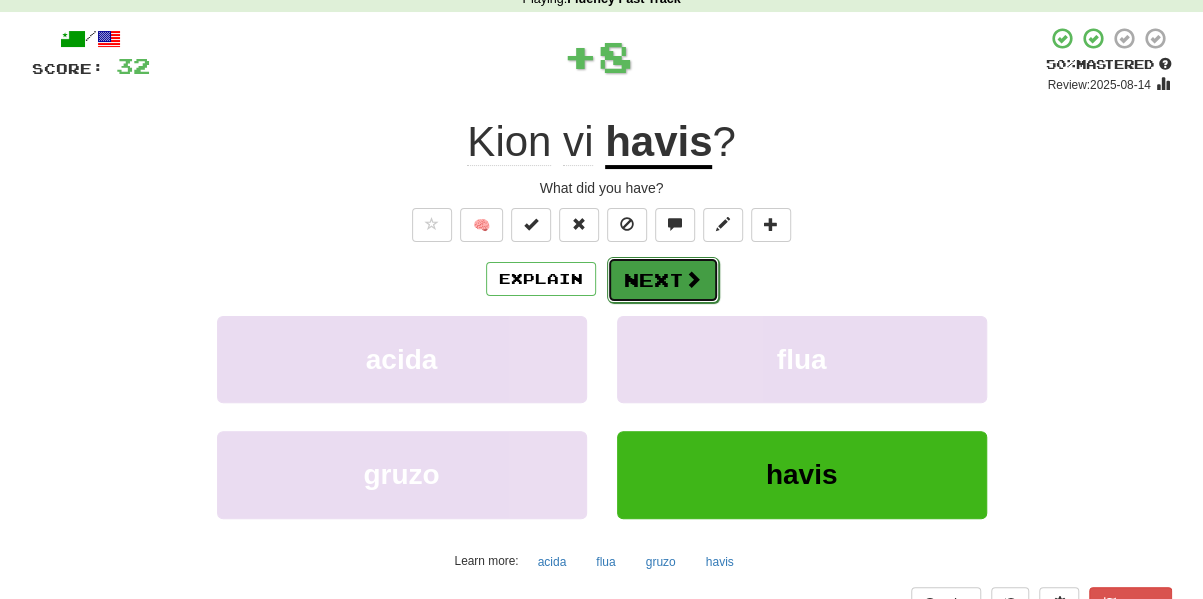 click on "Next" at bounding box center (663, 280) 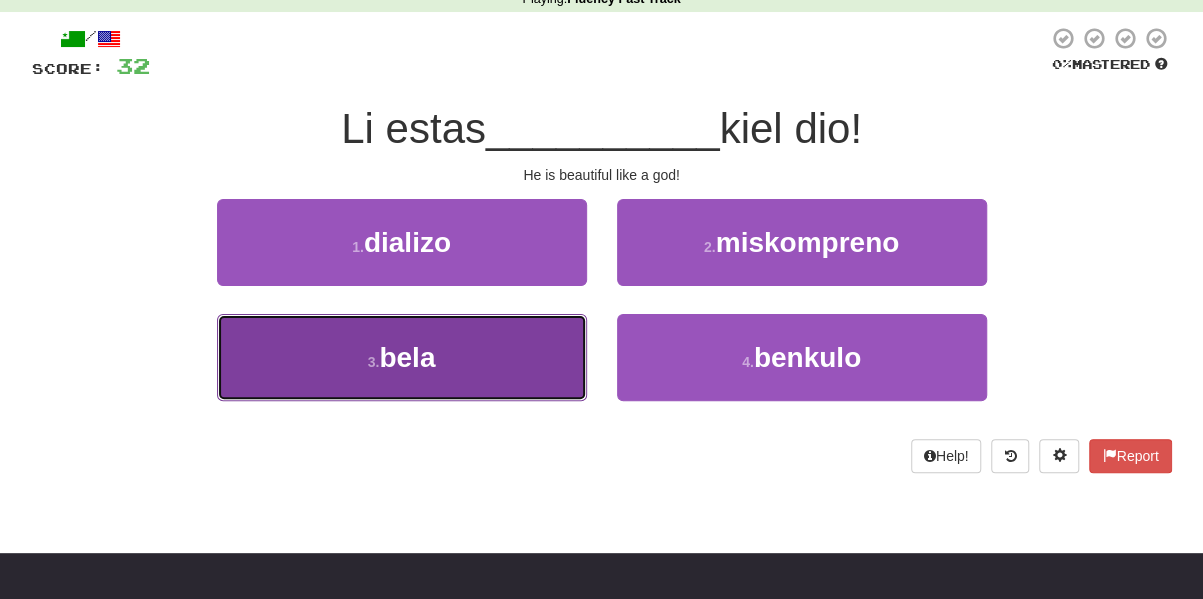 click on "3 .  bela" at bounding box center [402, 357] 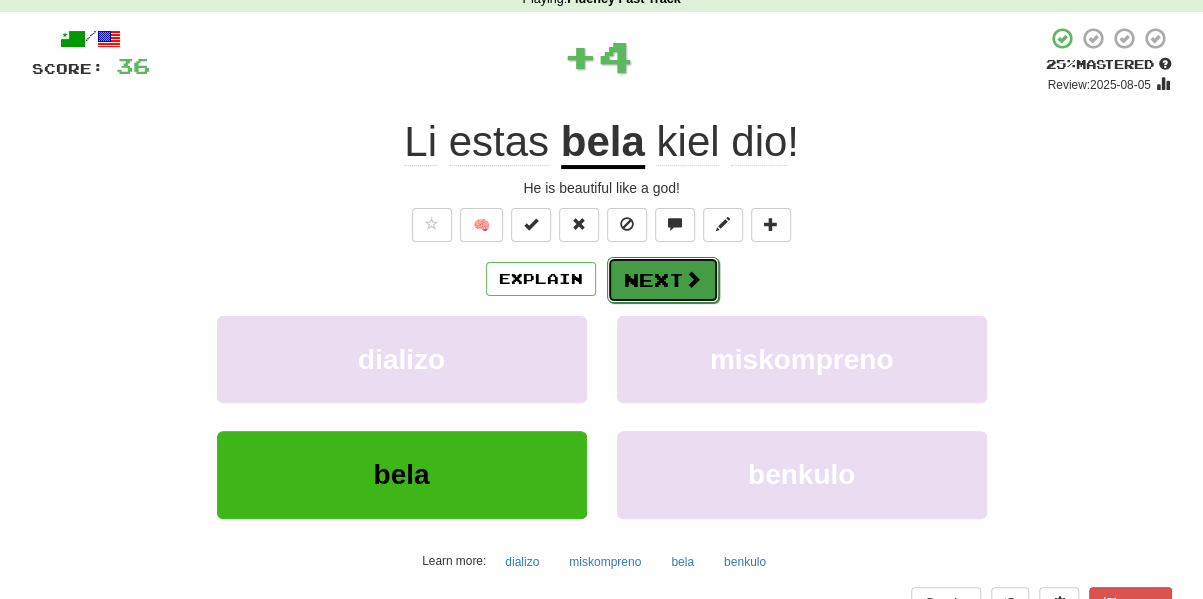 click on "Next" at bounding box center [663, 280] 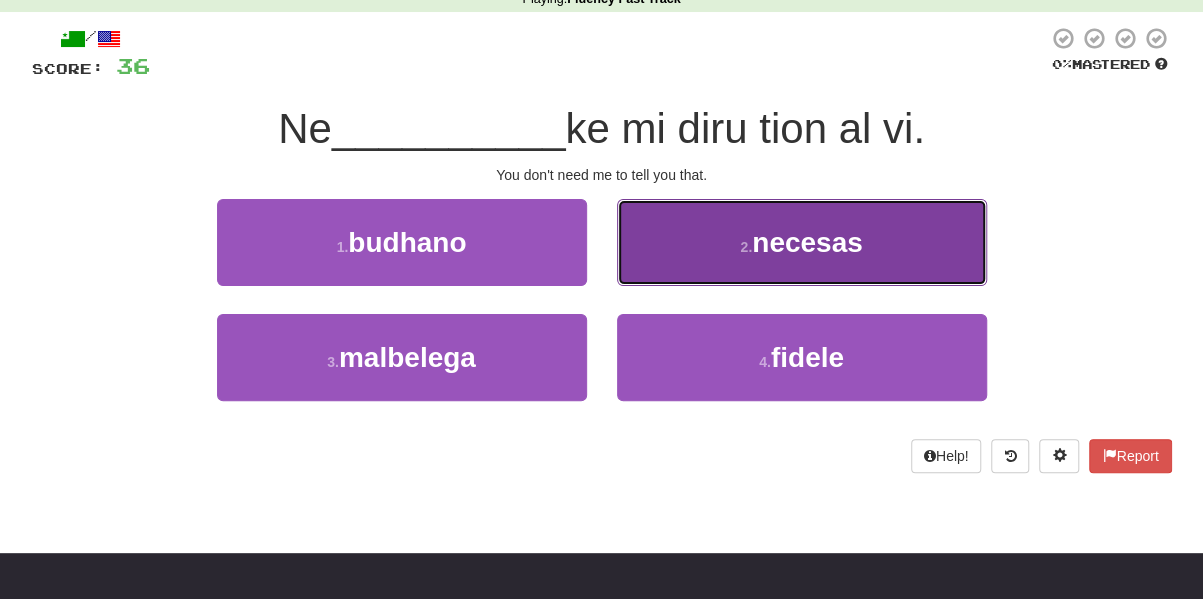 click on "2 .  necesas" at bounding box center (802, 242) 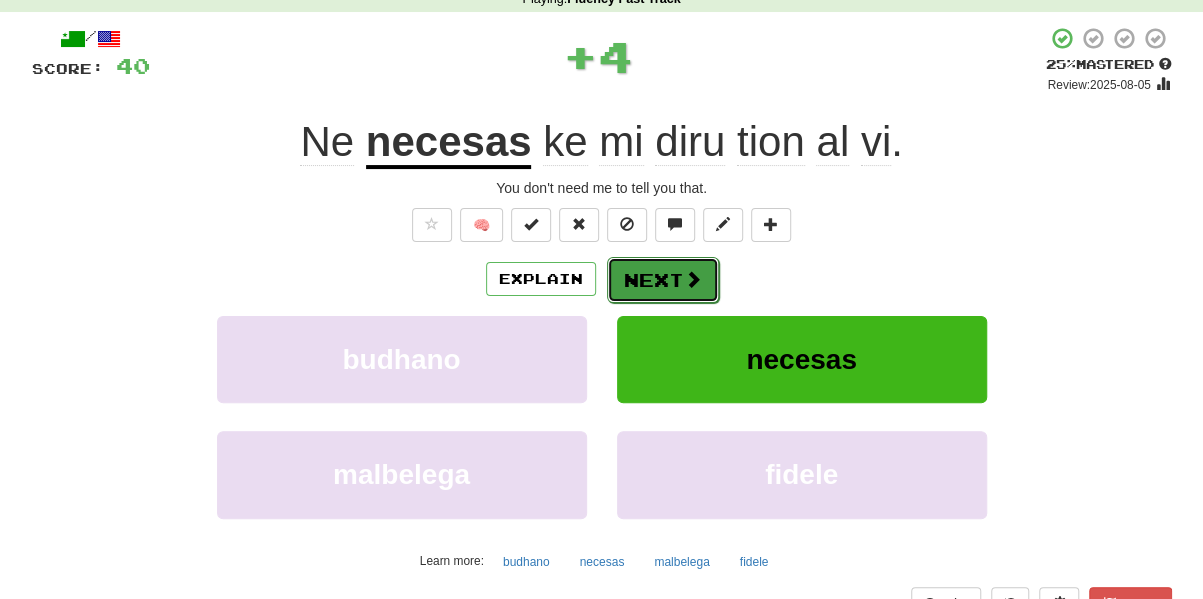 click at bounding box center [693, 279] 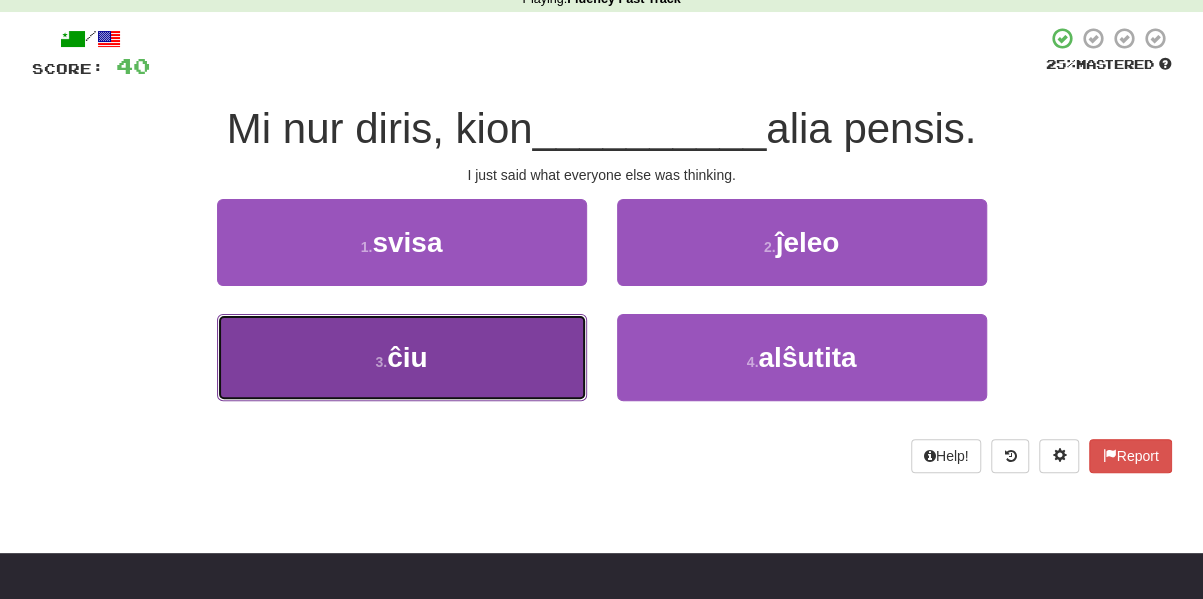 click on "3 .  ĉiu" at bounding box center (402, 357) 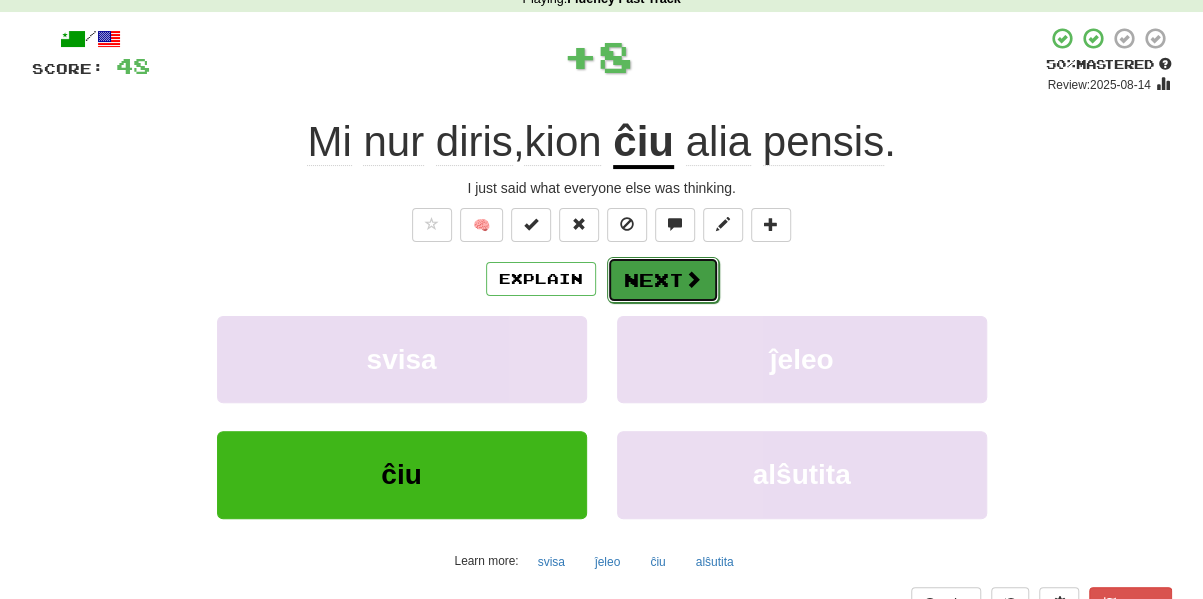 click on "Next" at bounding box center (663, 280) 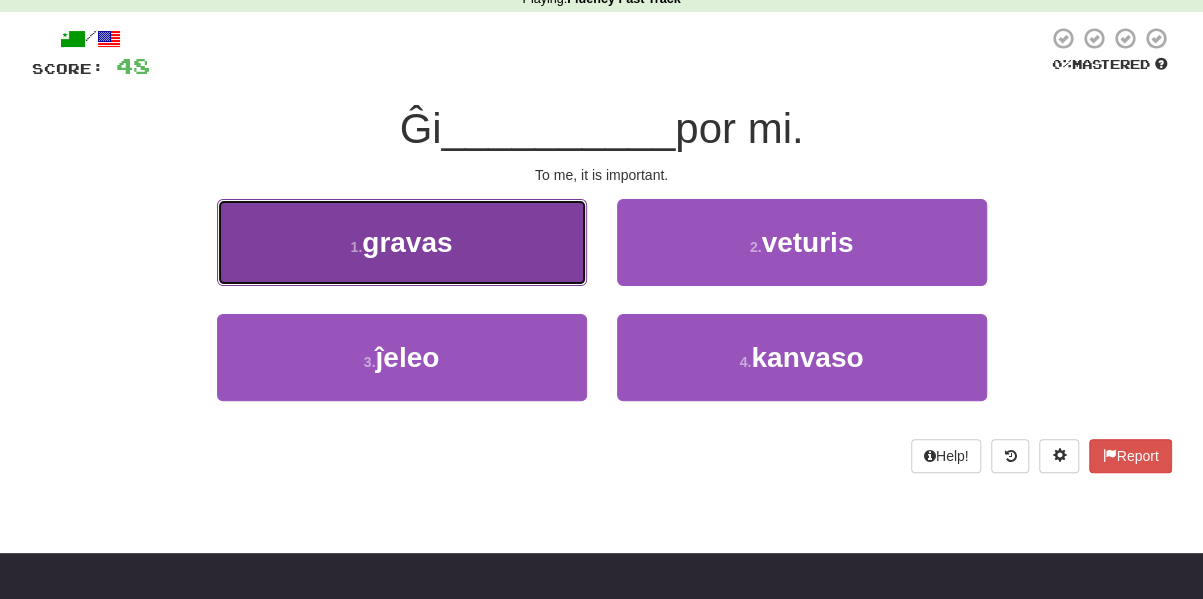 click on "1 .  gravas" at bounding box center (402, 242) 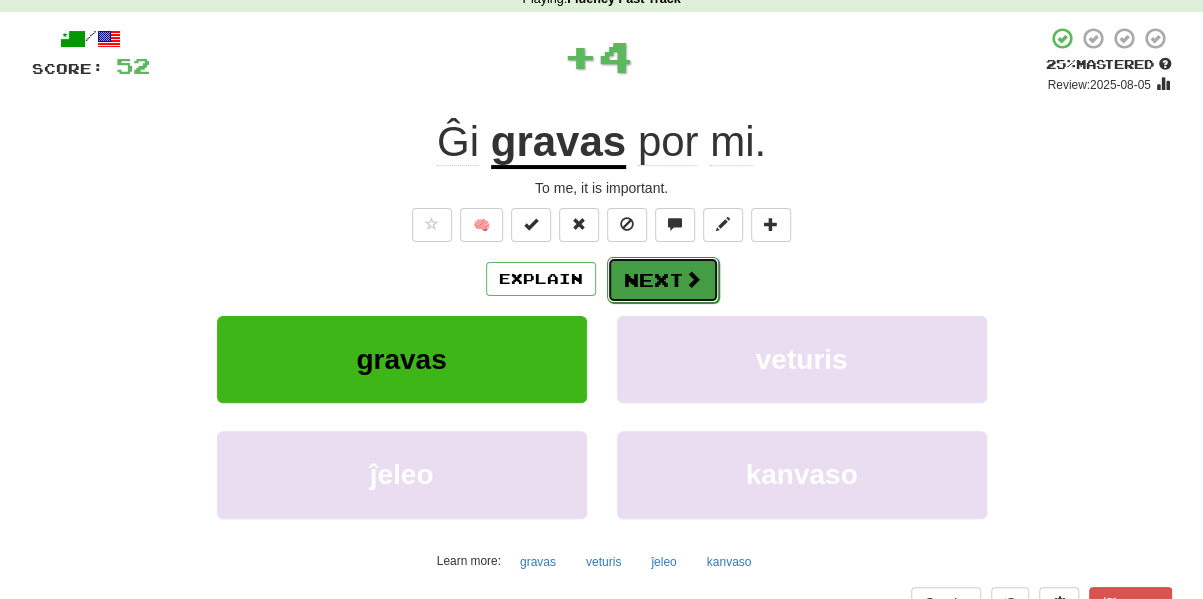 click at bounding box center (693, 279) 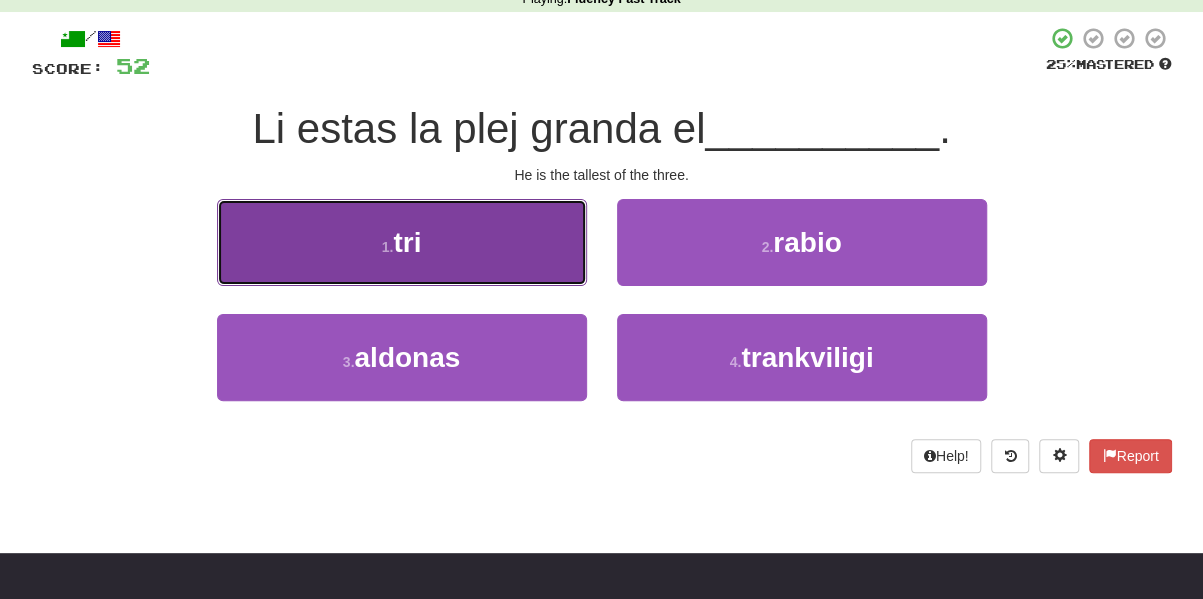 click on "1 .  tri" at bounding box center (402, 242) 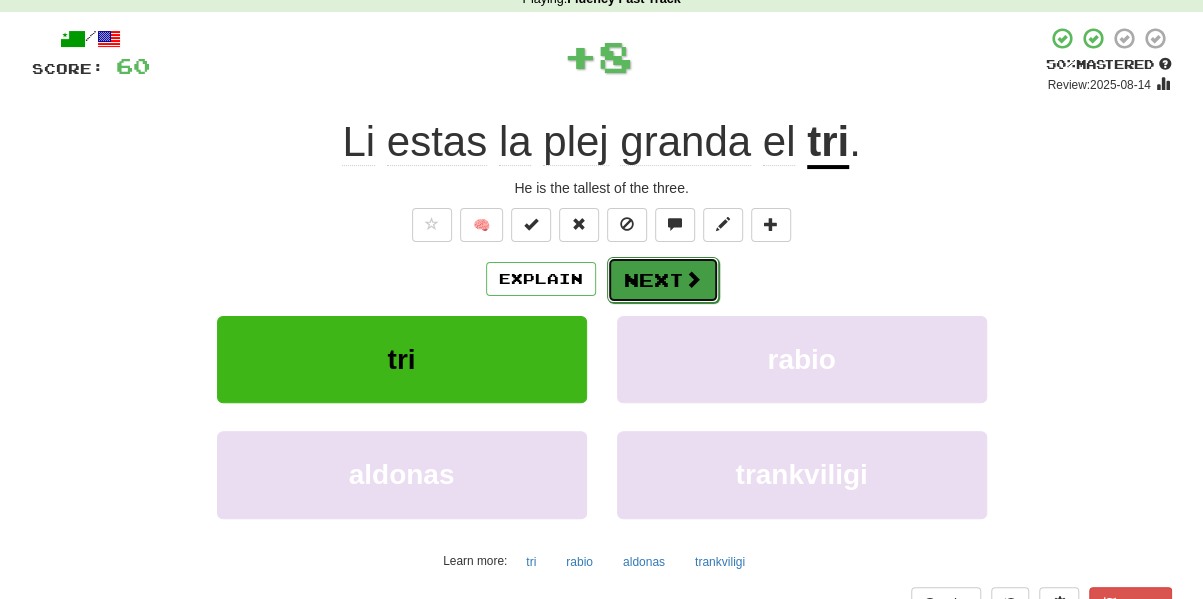 click on "Next" at bounding box center (663, 280) 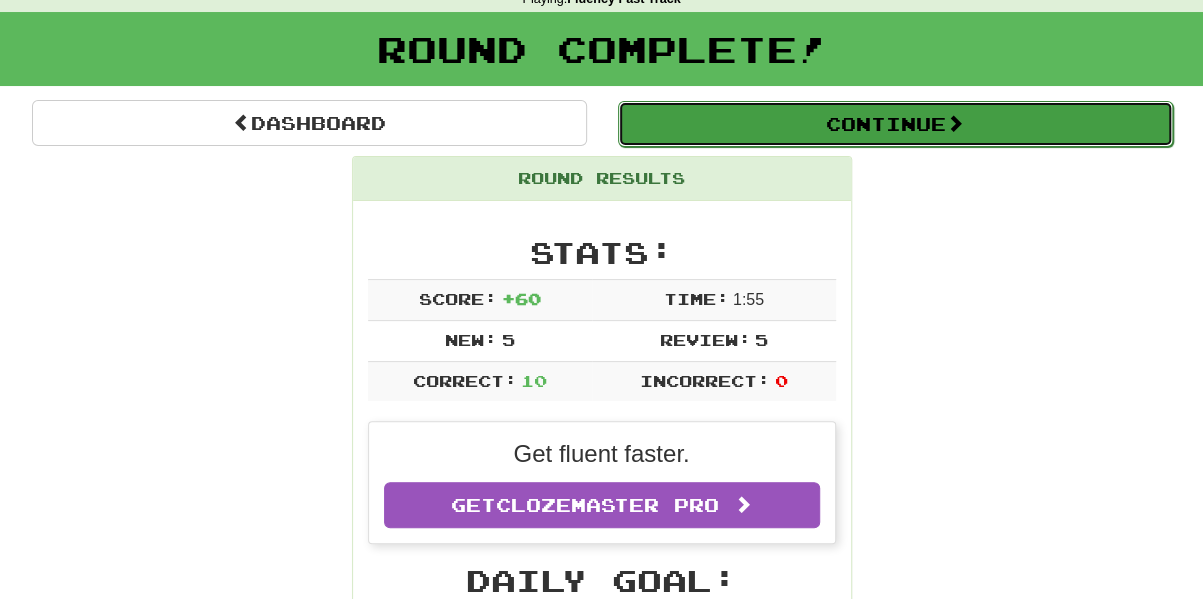 click on "Continue" at bounding box center [895, 124] 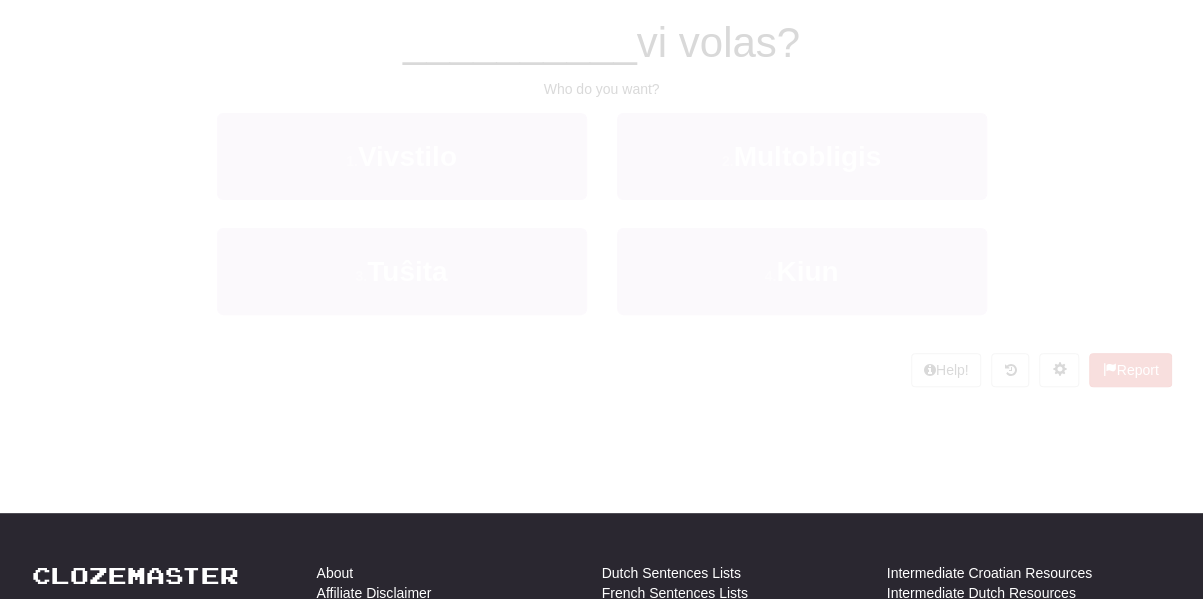 scroll, scrollTop: 96, scrollLeft: 0, axis: vertical 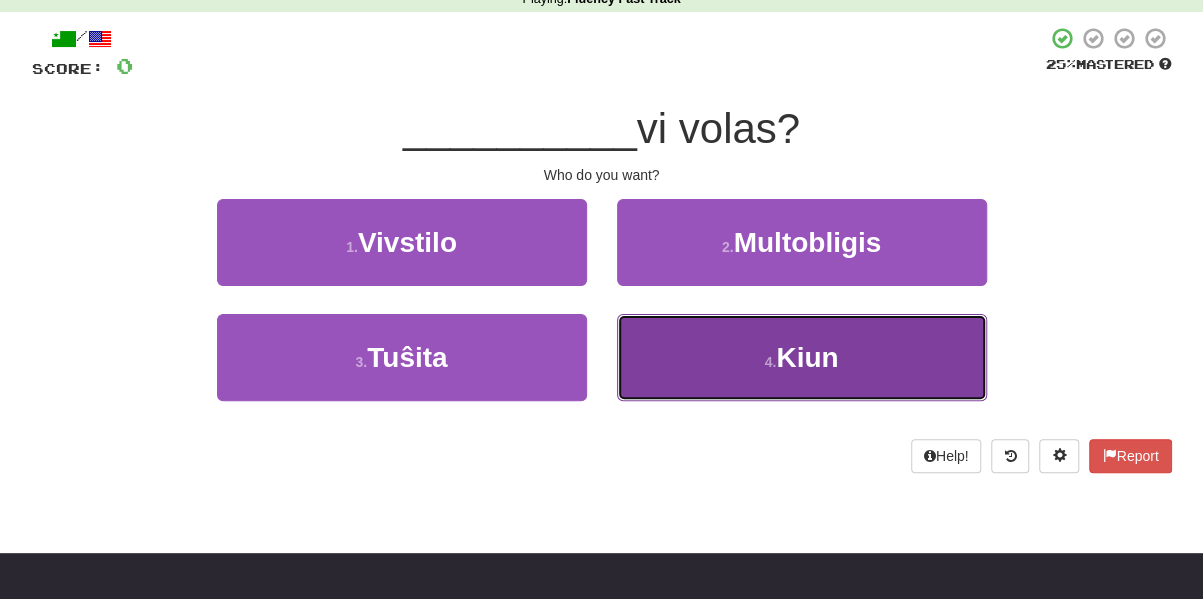 click on "4 .  Kiun" at bounding box center [802, 357] 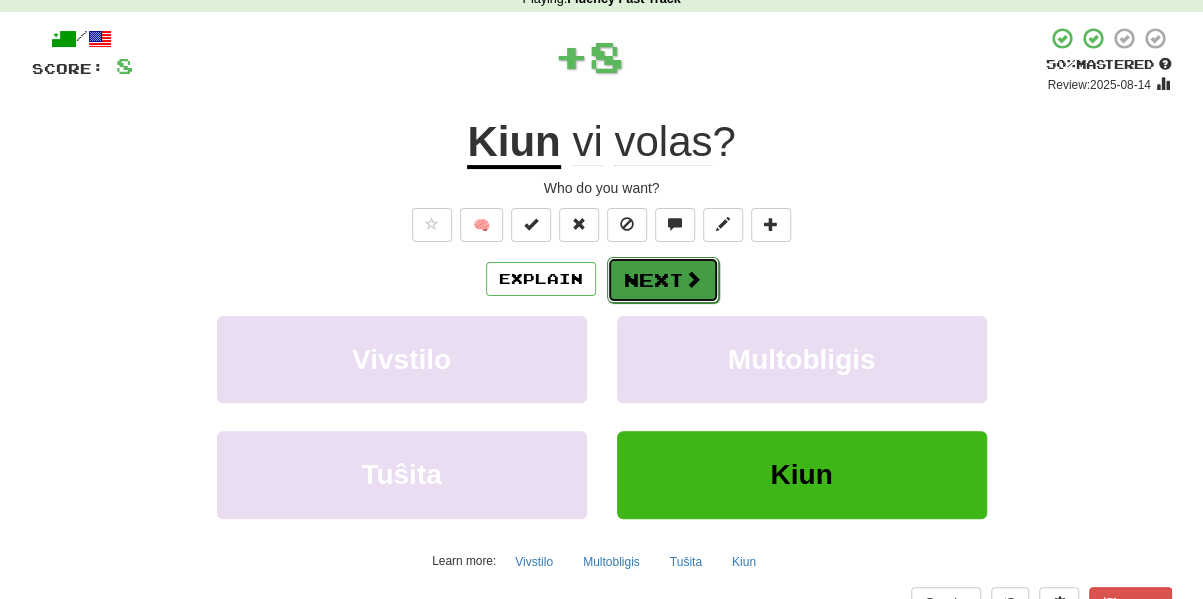 click on "Next" at bounding box center (663, 280) 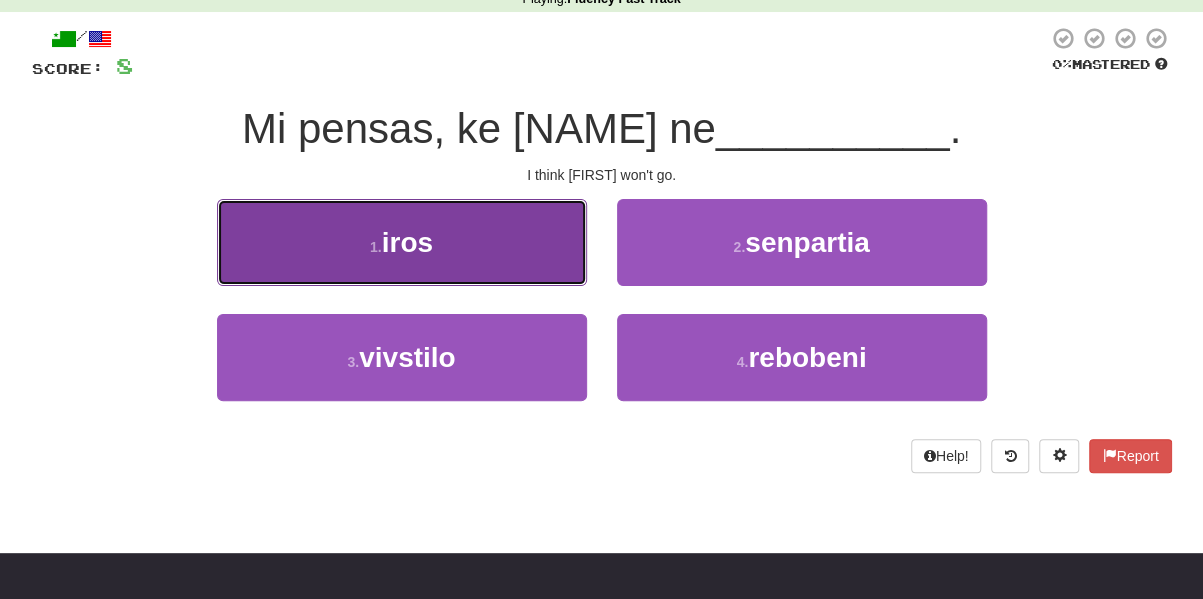 click on "1 .  iros" at bounding box center [402, 242] 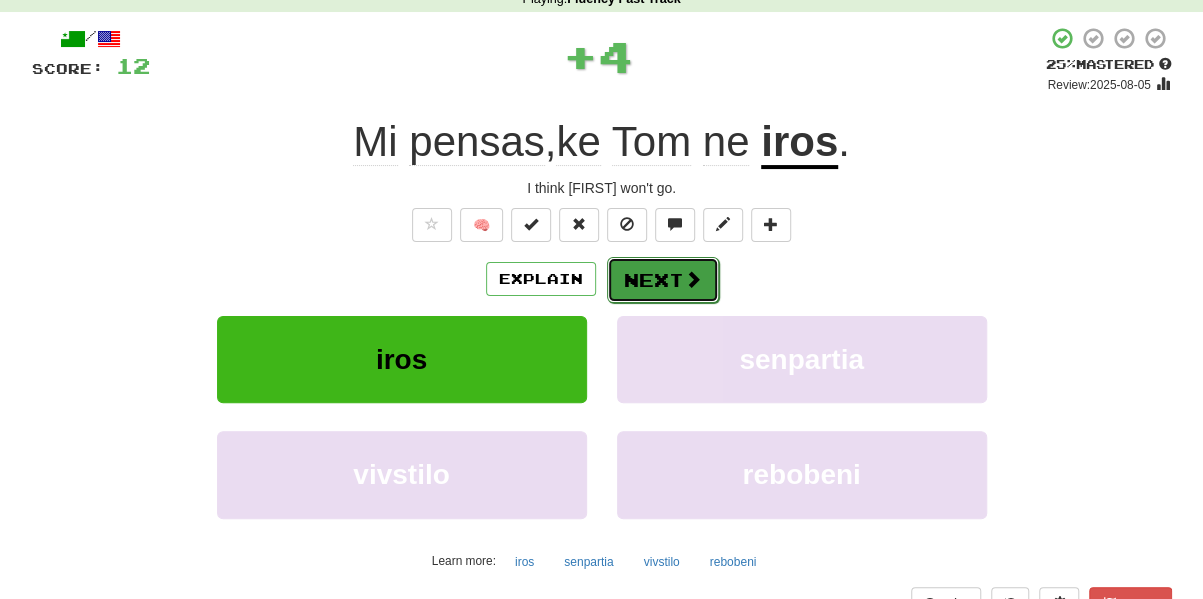 click on "Next" at bounding box center (663, 280) 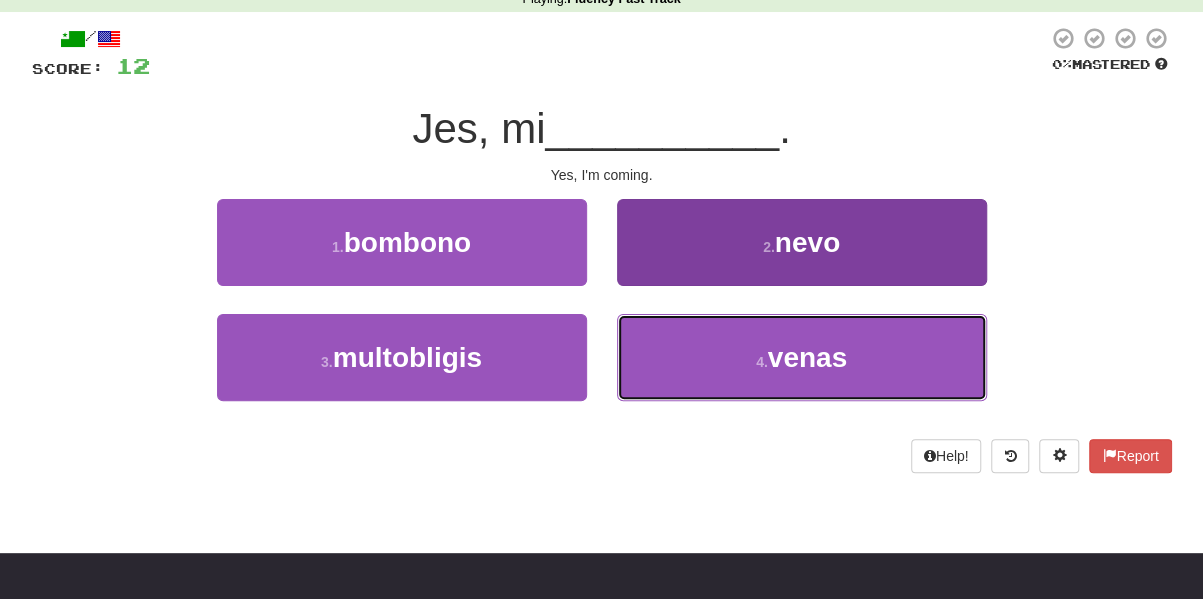 click on "4 ." at bounding box center [762, 362] 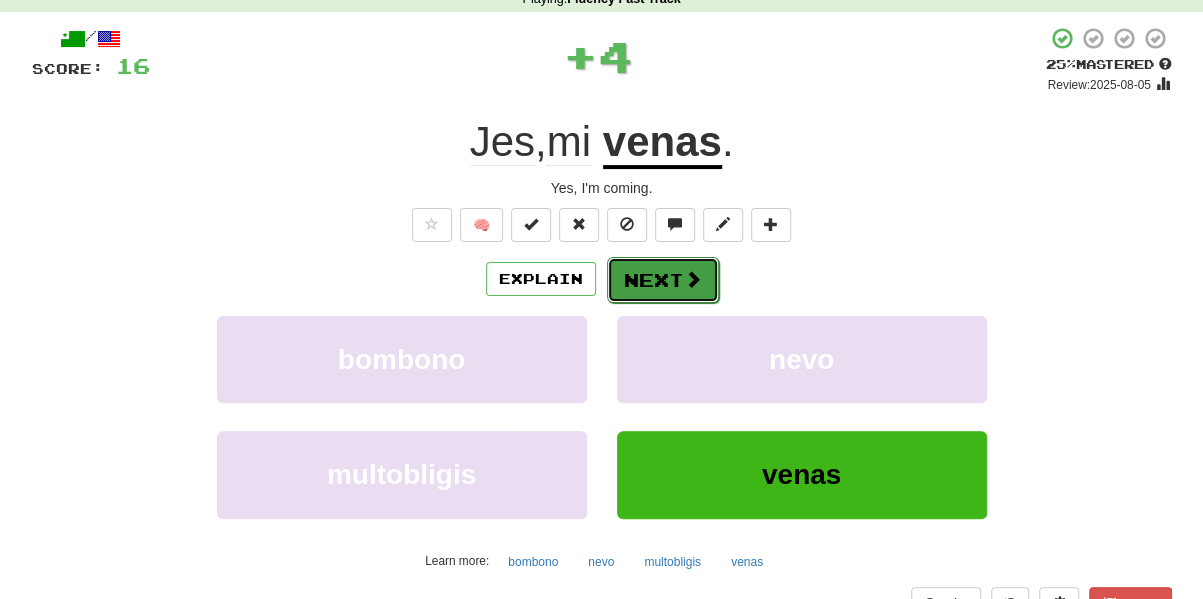 click on "Next" at bounding box center [663, 280] 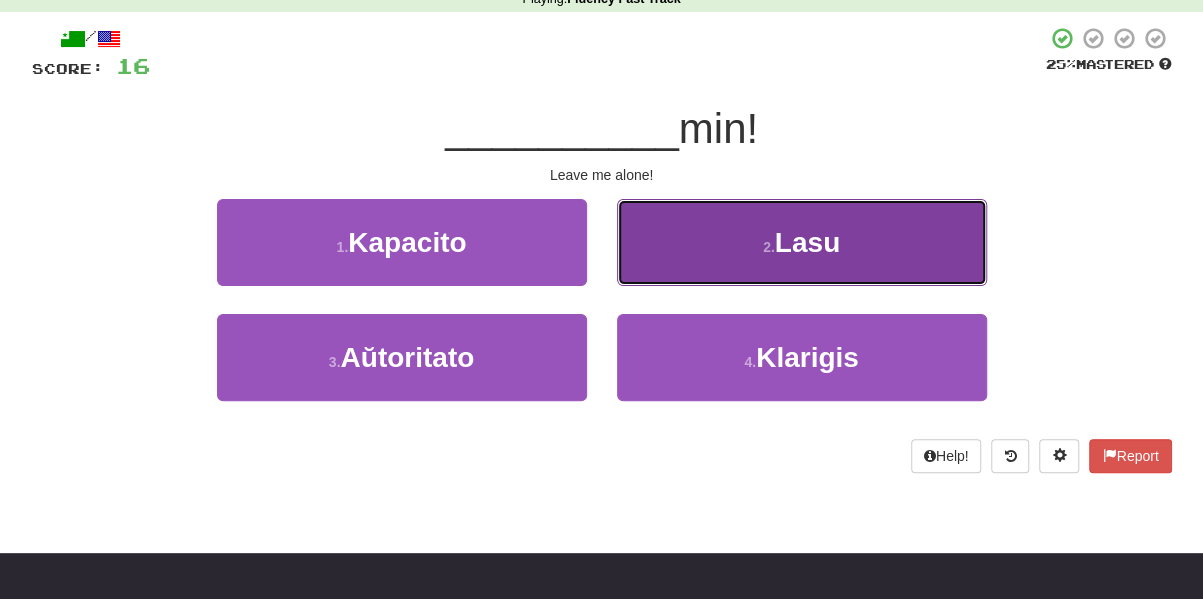 click on "2 .  Lasu" at bounding box center (802, 242) 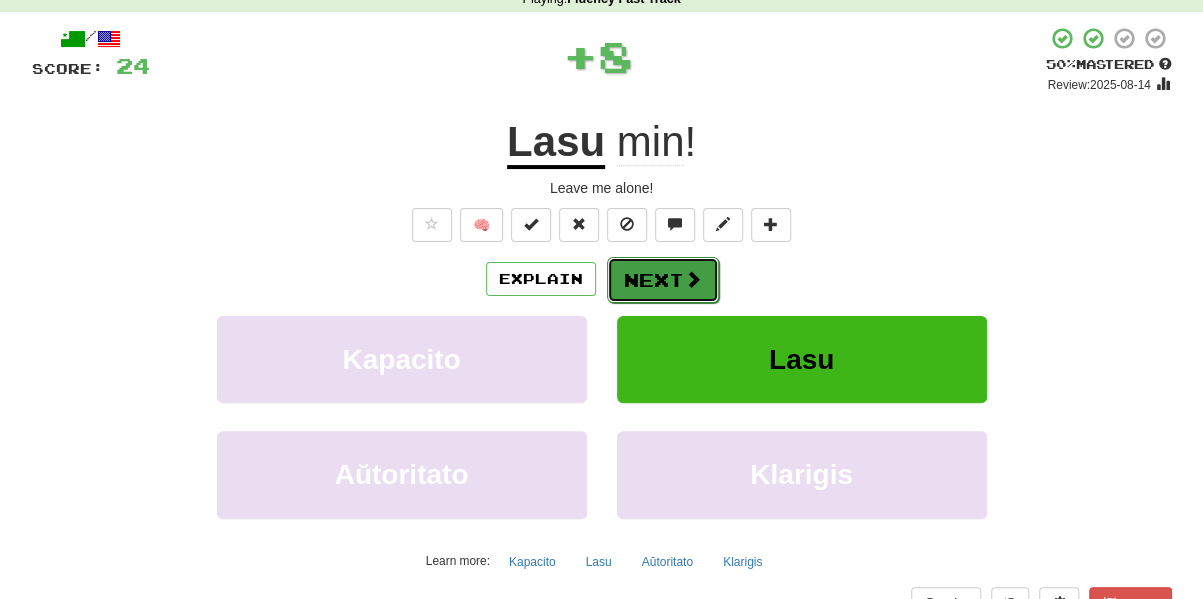 click at bounding box center (693, 279) 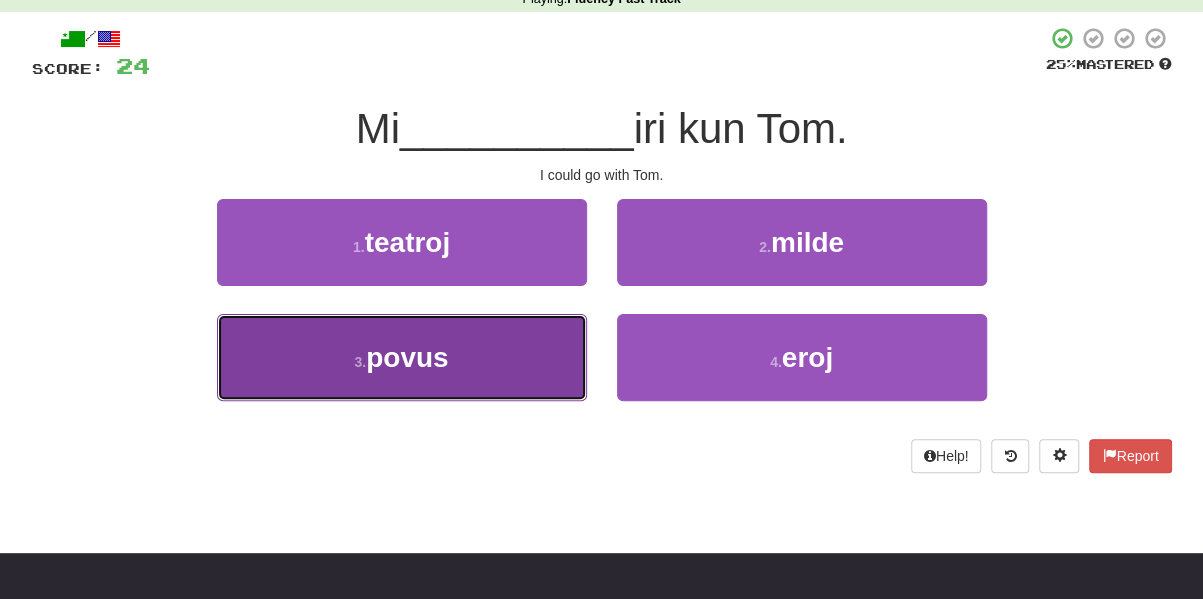 click on "3 .  povus" at bounding box center (402, 357) 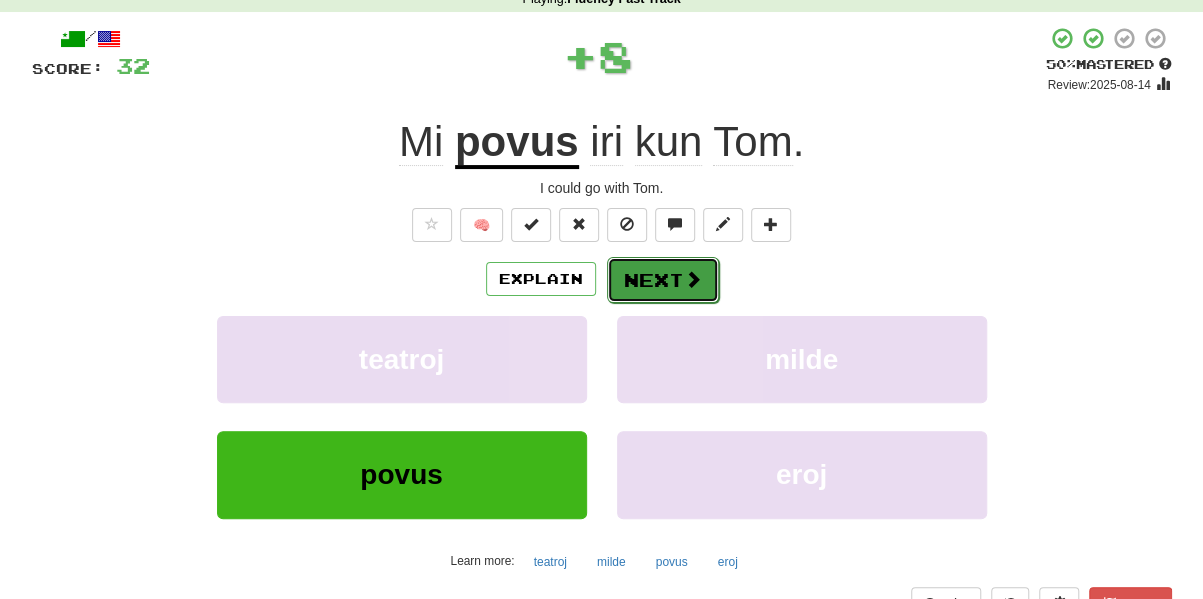 click on "Next" at bounding box center (663, 280) 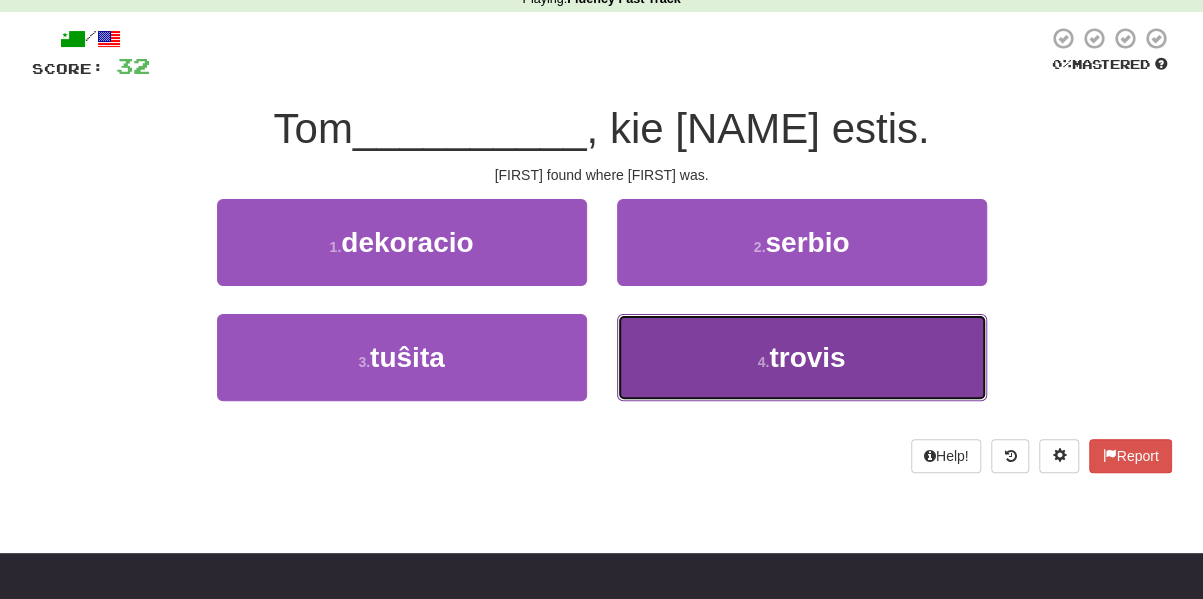 click on "4 .  trovis" at bounding box center [802, 357] 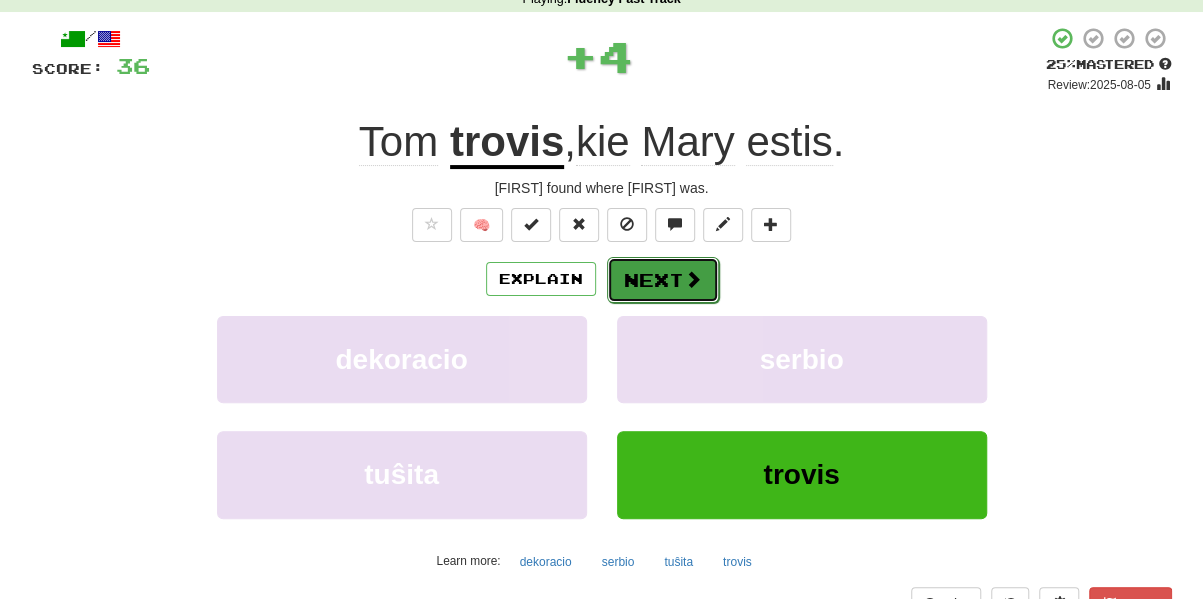 click on "Next" at bounding box center [663, 280] 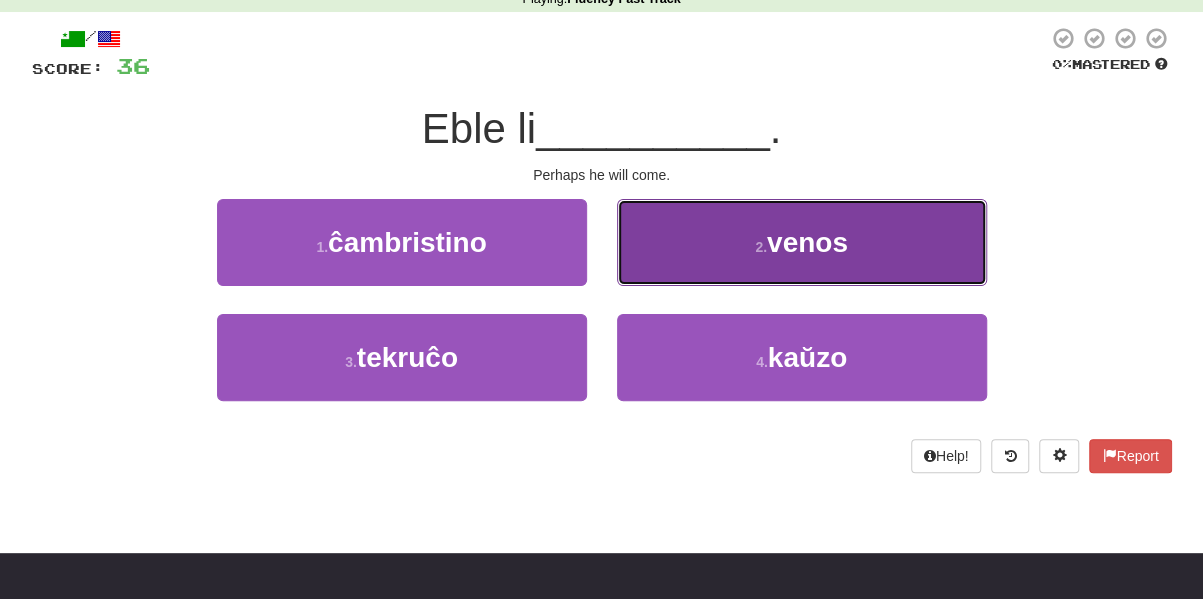 click on "2 .  venos" at bounding box center (802, 242) 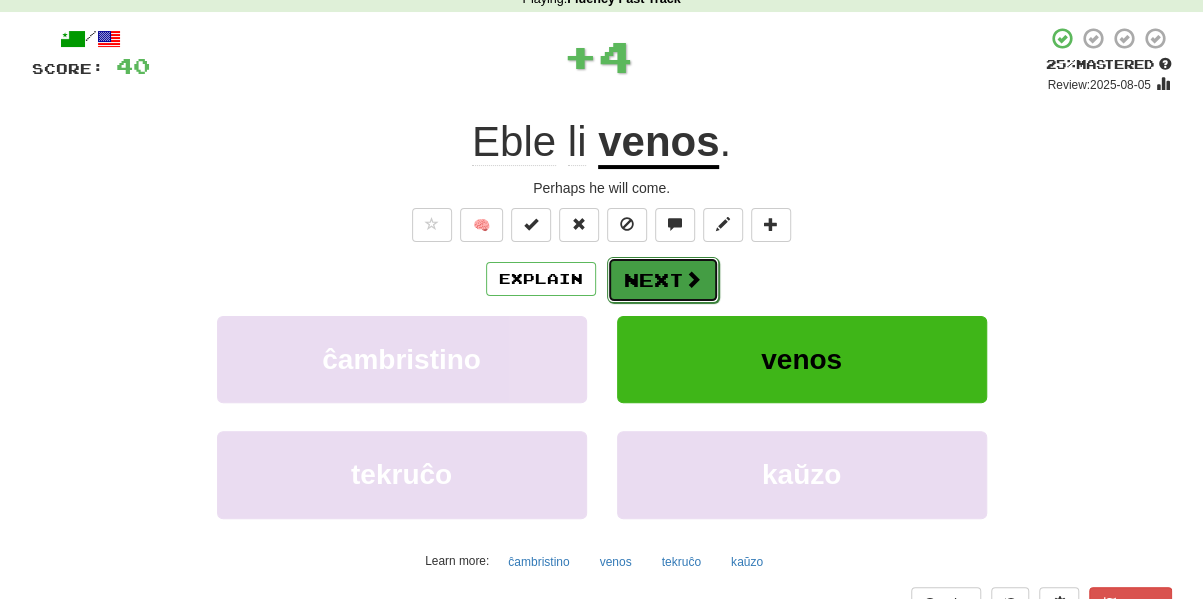 click on "Next" at bounding box center (663, 280) 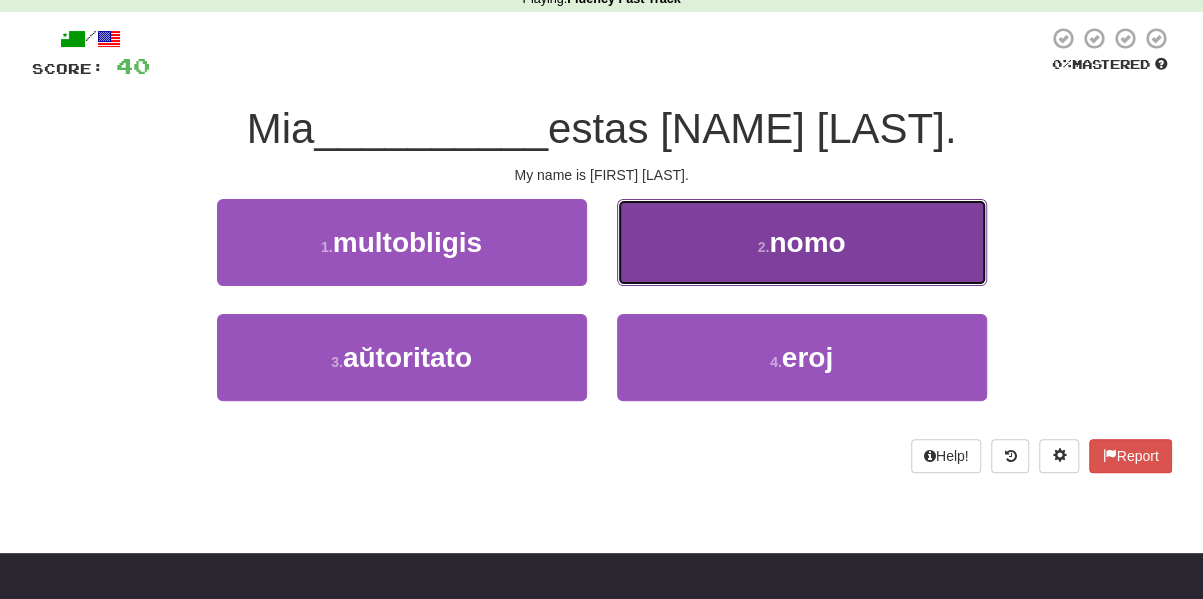 click on "2 .  nomo" at bounding box center (802, 242) 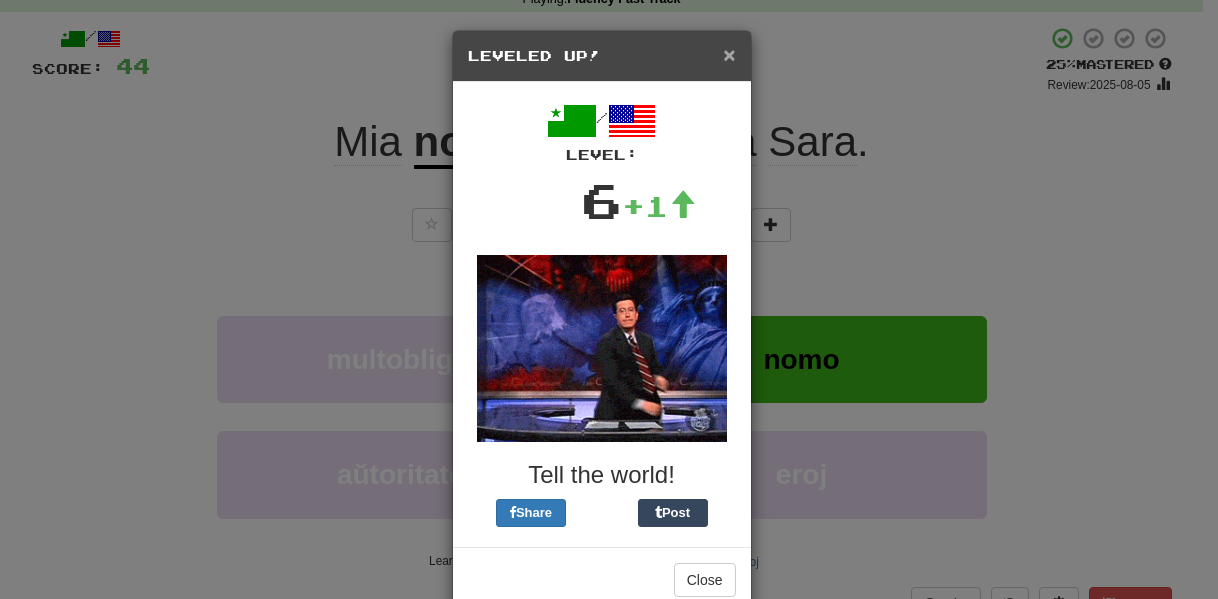 click on "×" at bounding box center [729, 54] 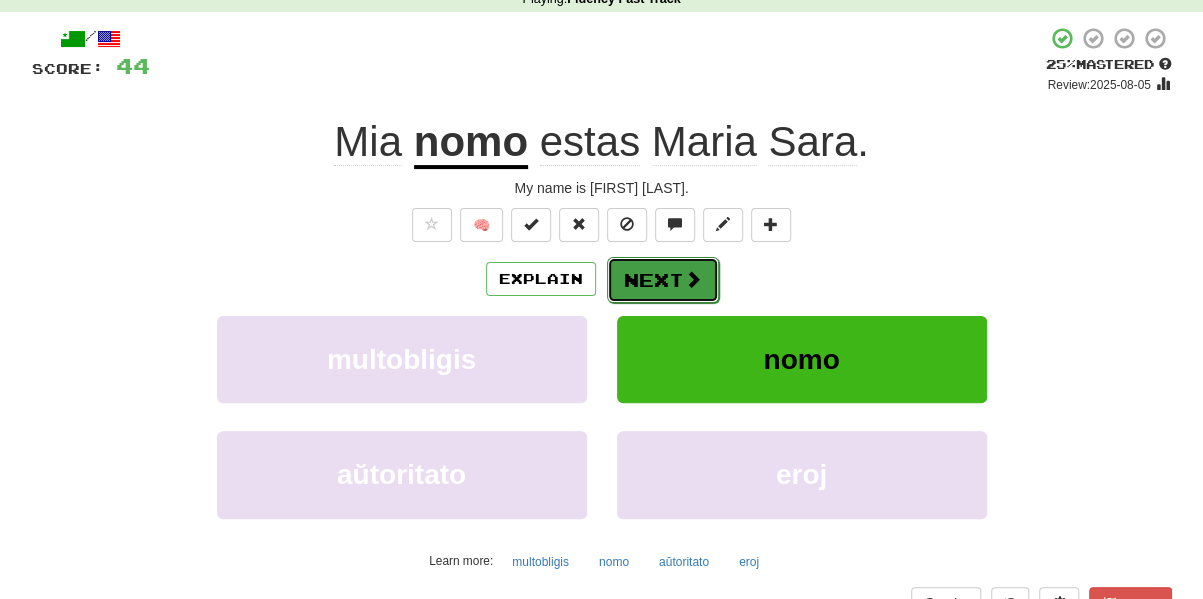 click on "Next" at bounding box center [663, 280] 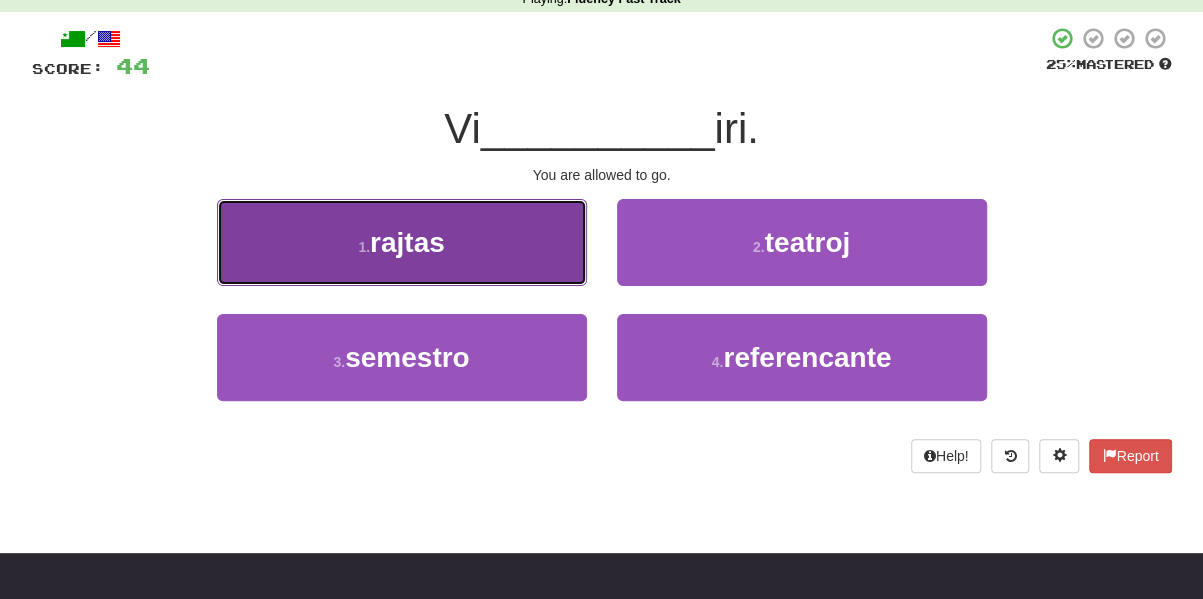 click on "1 .  rajtas" at bounding box center [402, 242] 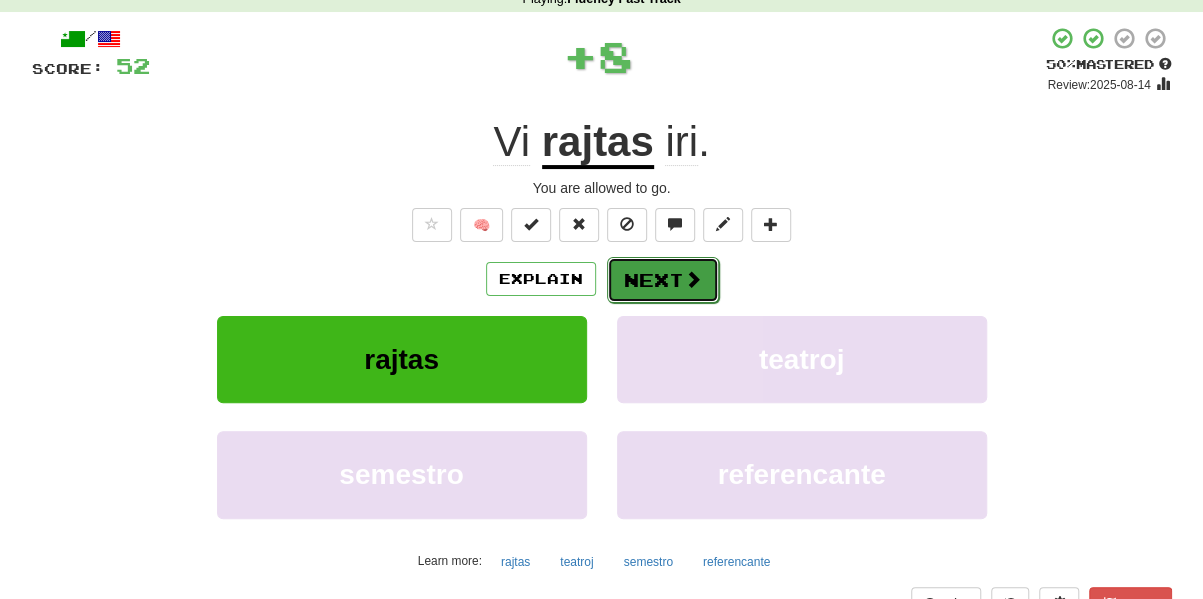 click on "Next" at bounding box center [663, 280] 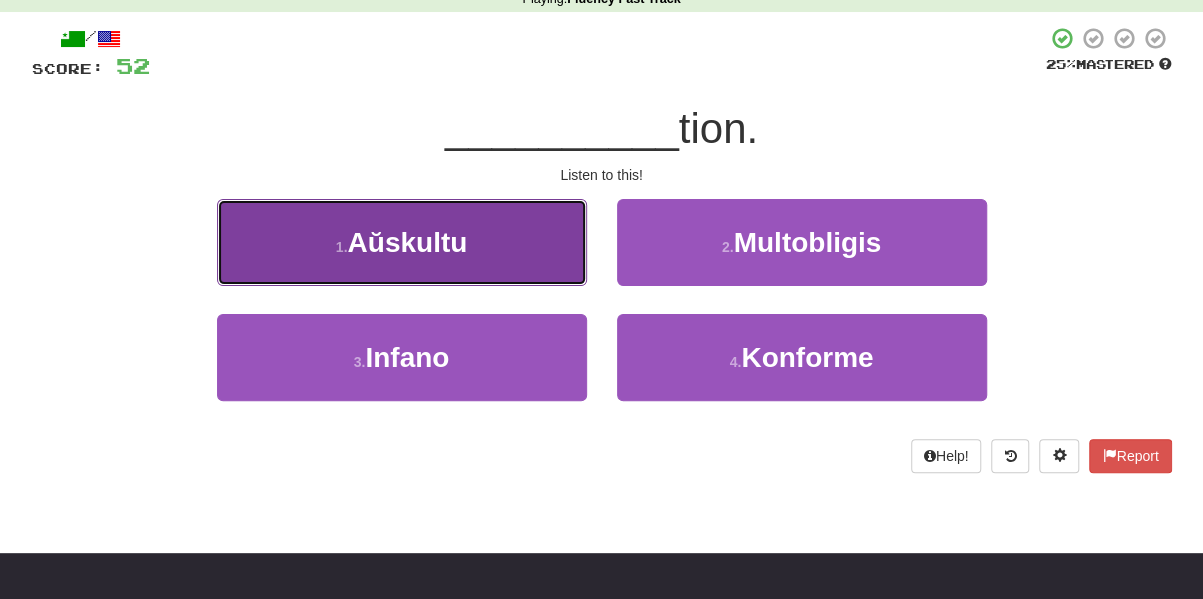 click on "1 .  Aŭskultu" at bounding box center [402, 242] 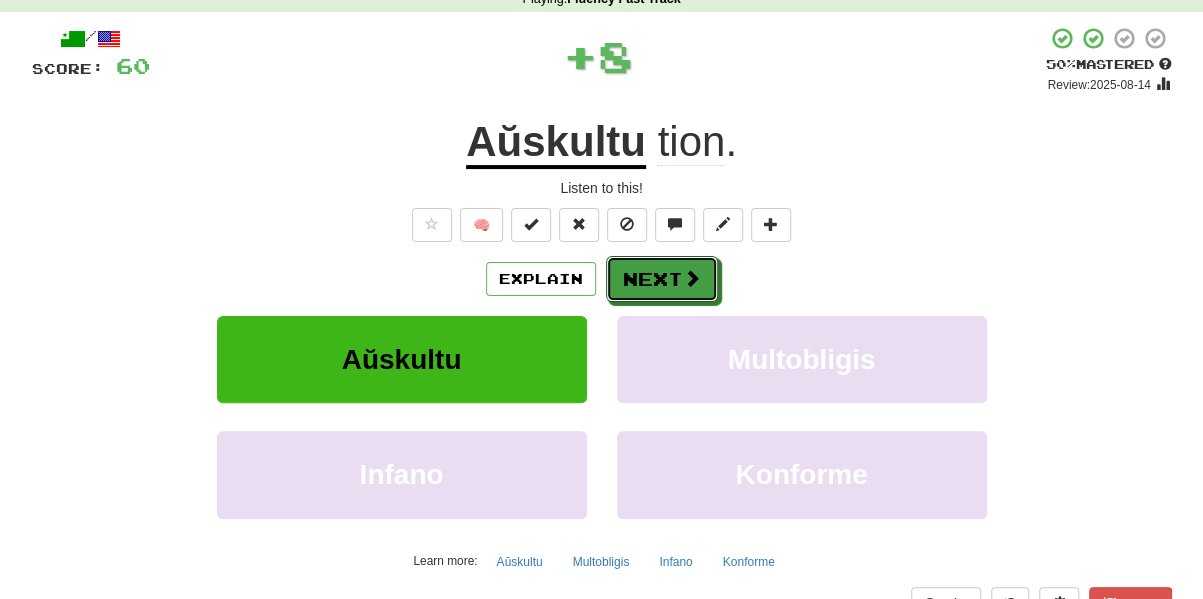 click on "Next" at bounding box center [662, 279] 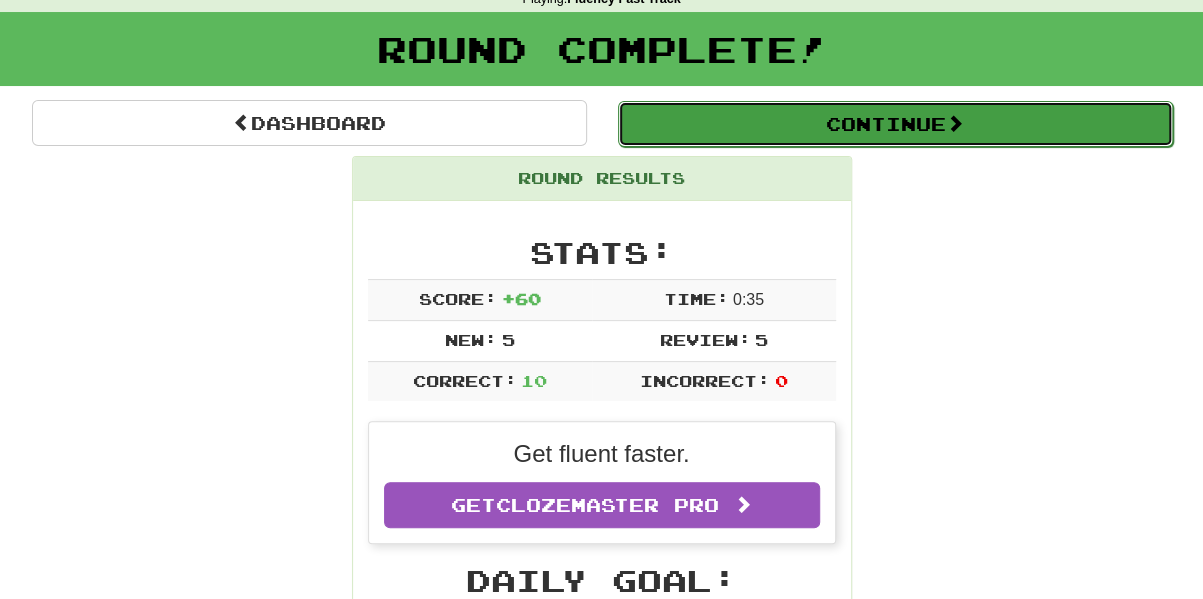 click on "Continue" at bounding box center [895, 124] 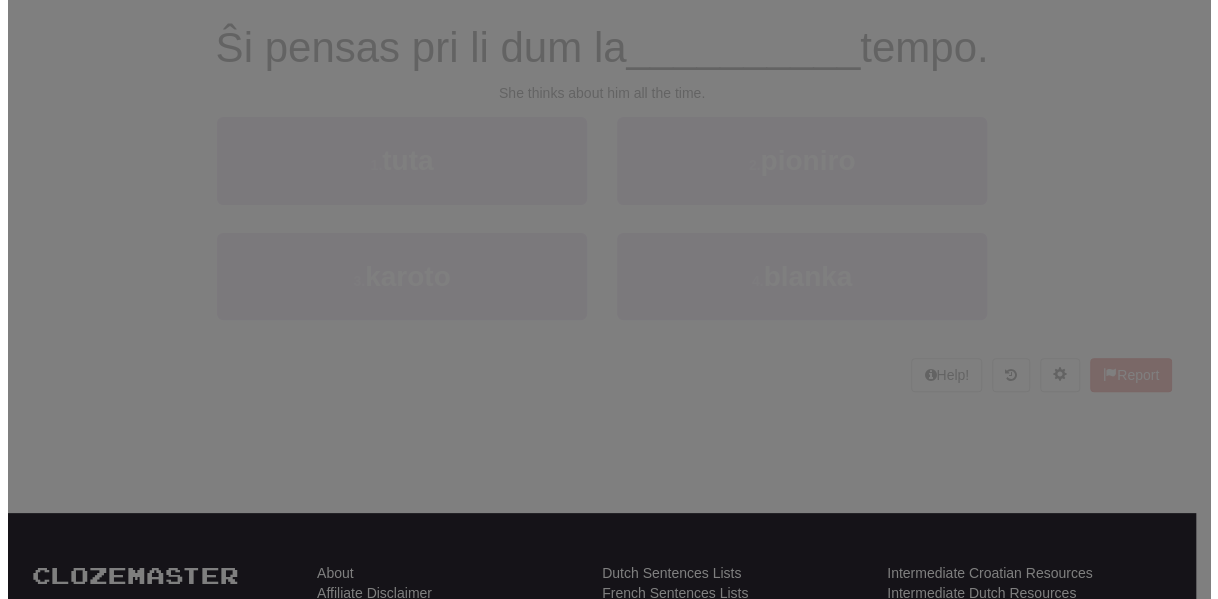 scroll, scrollTop: 96, scrollLeft: 0, axis: vertical 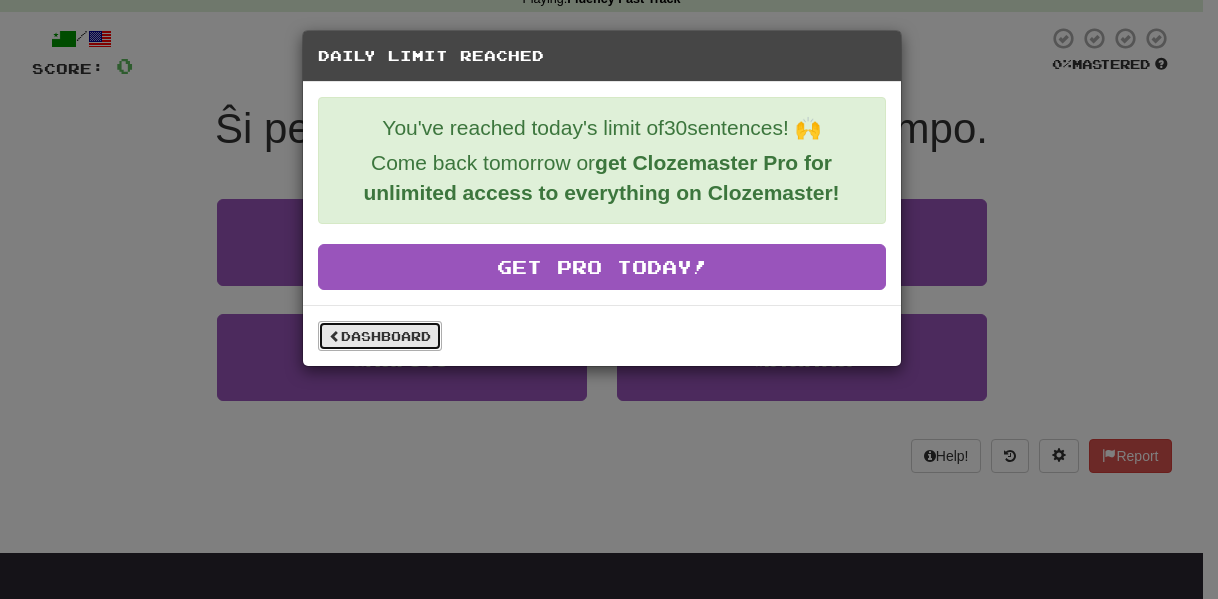 click on "Dashboard" at bounding box center (380, 336) 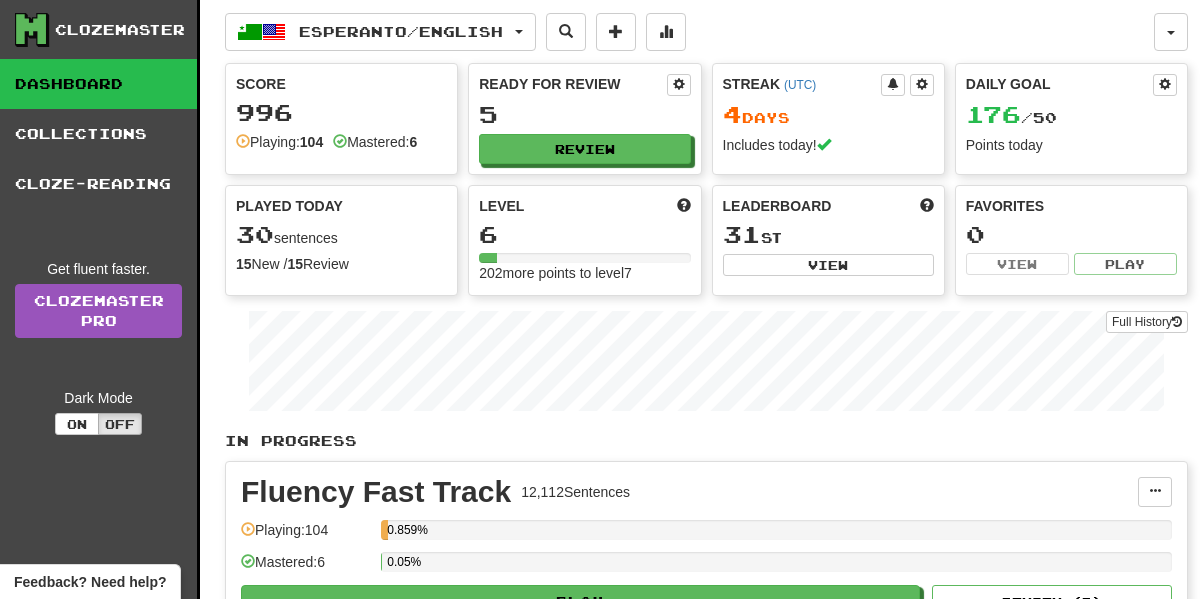 scroll, scrollTop: 0, scrollLeft: 0, axis: both 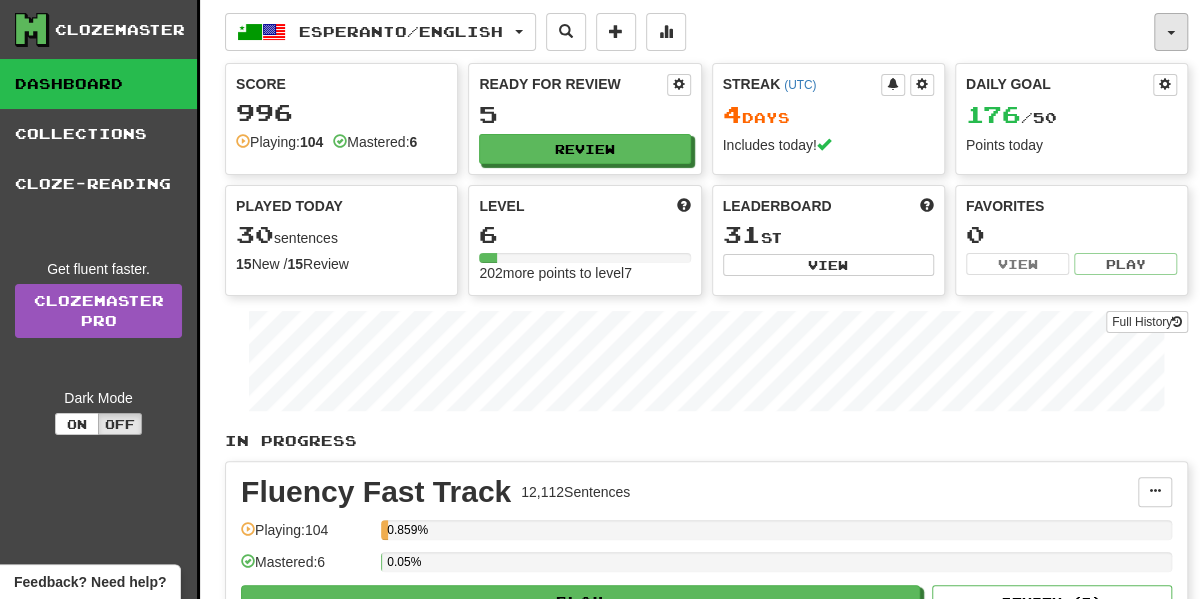 click at bounding box center [1171, 32] 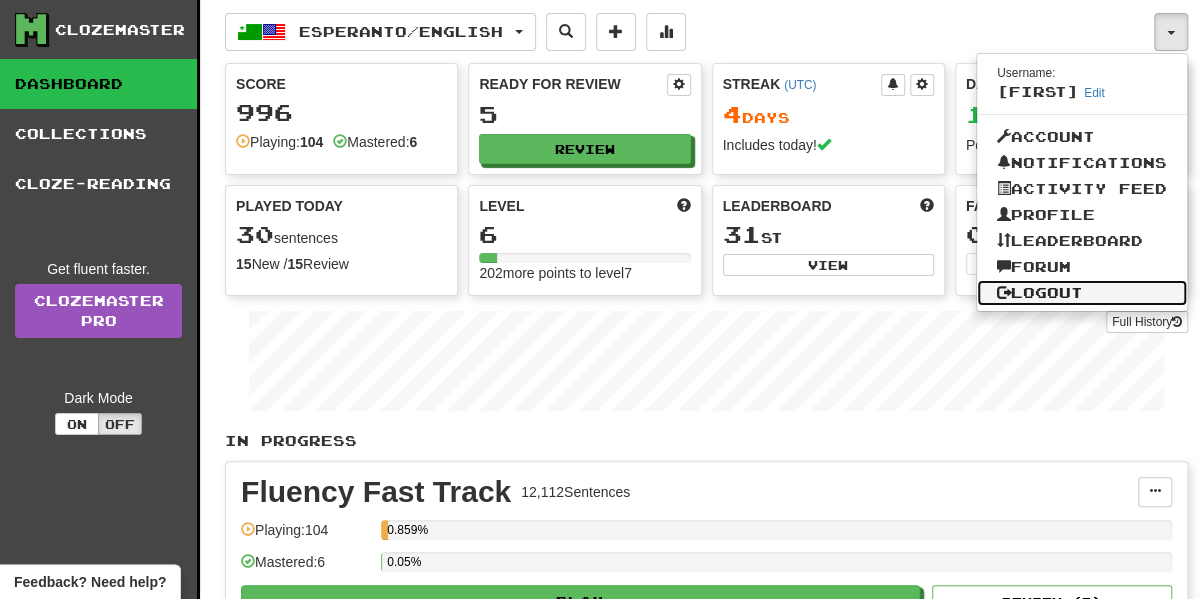 click on "Logout" at bounding box center (1082, 293) 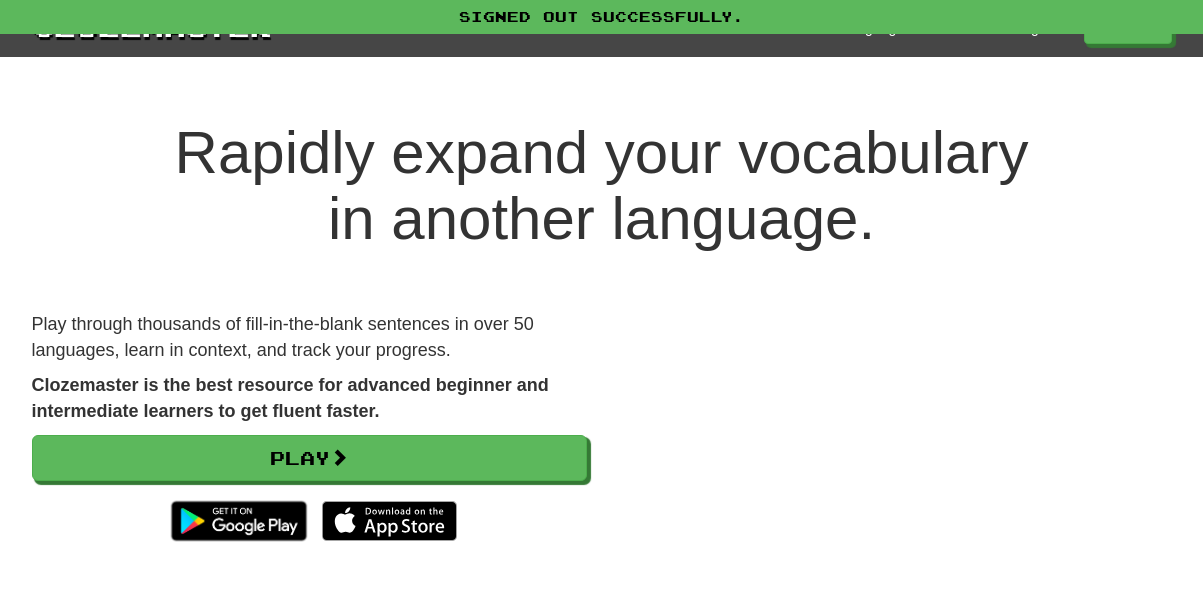 scroll, scrollTop: 0, scrollLeft: 0, axis: both 